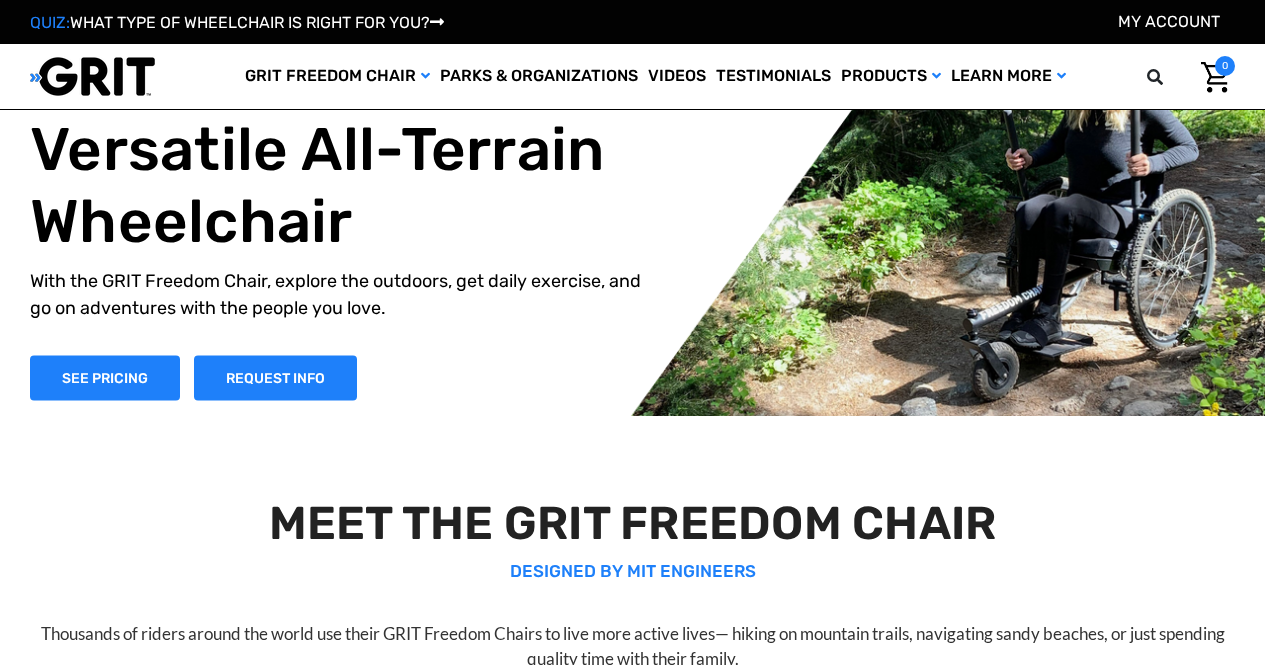 scroll, scrollTop: 200, scrollLeft: 0, axis: vertical 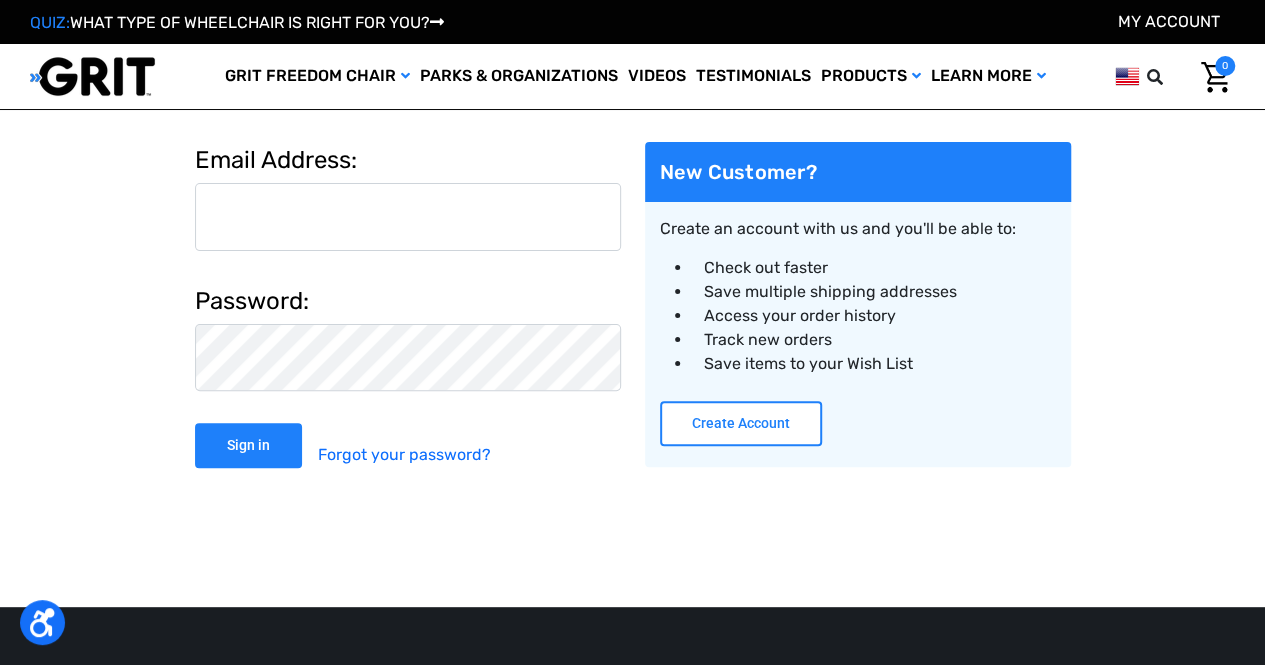 click on "Create Account" at bounding box center [741, 423] 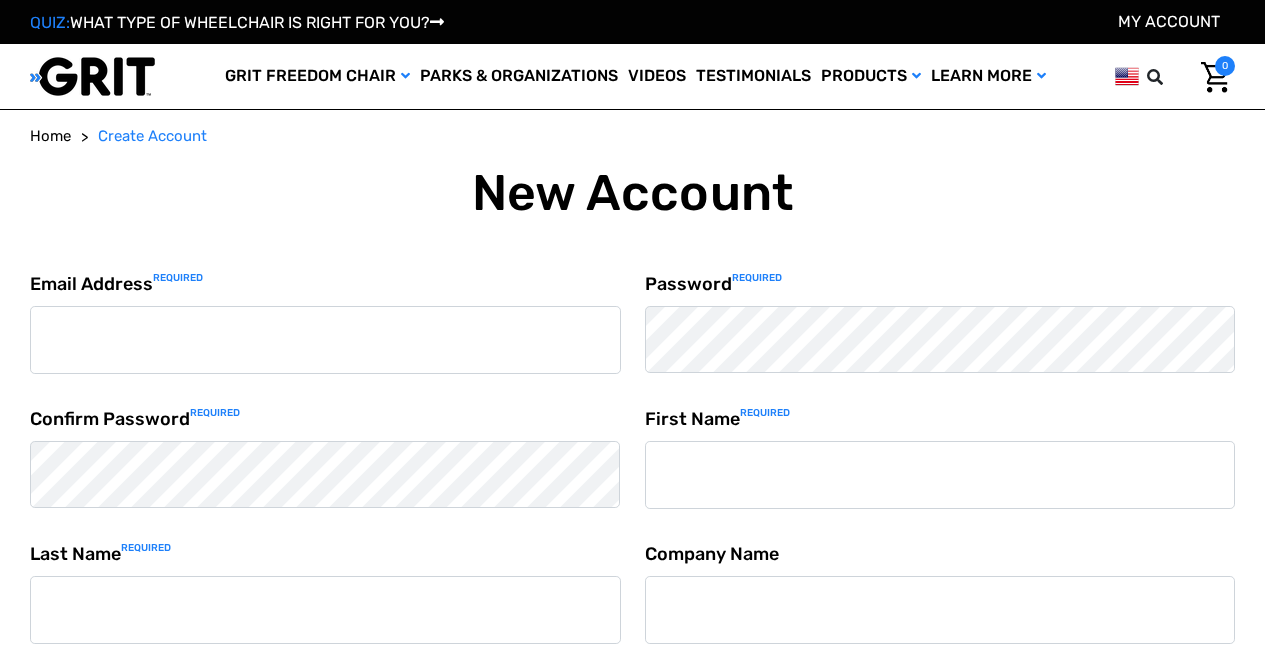 scroll, scrollTop: 0, scrollLeft: 0, axis: both 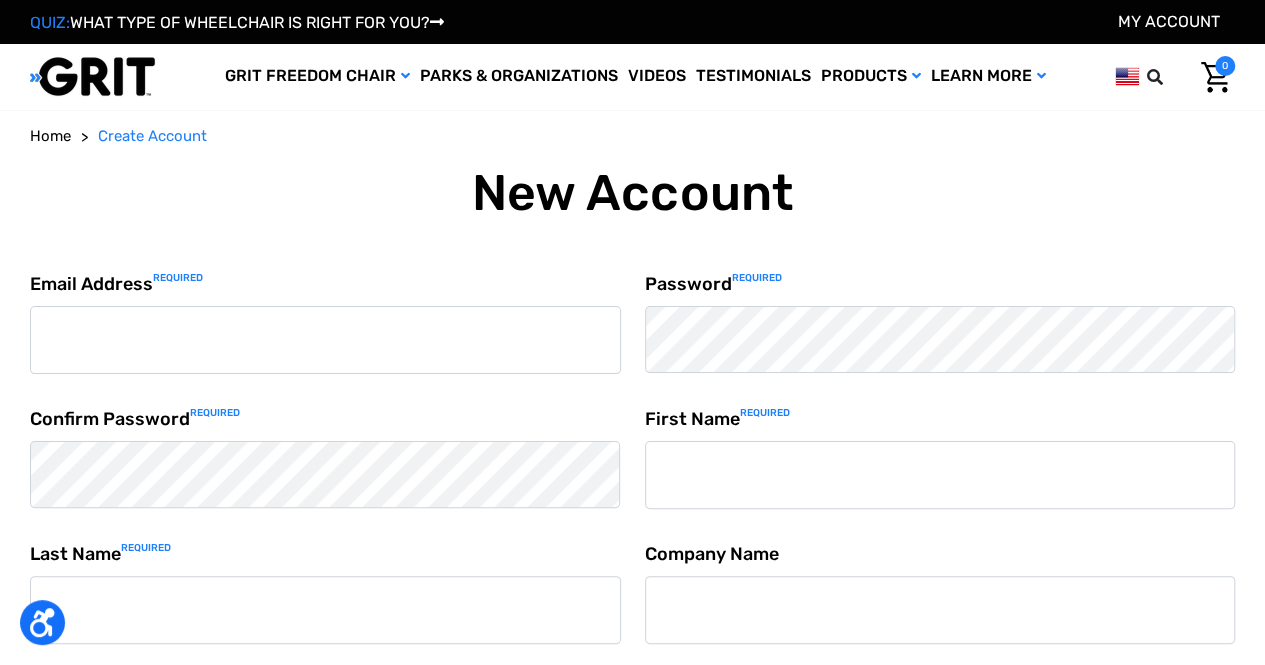 click on "[EMAIL] Required" at bounding box center [325, 340] 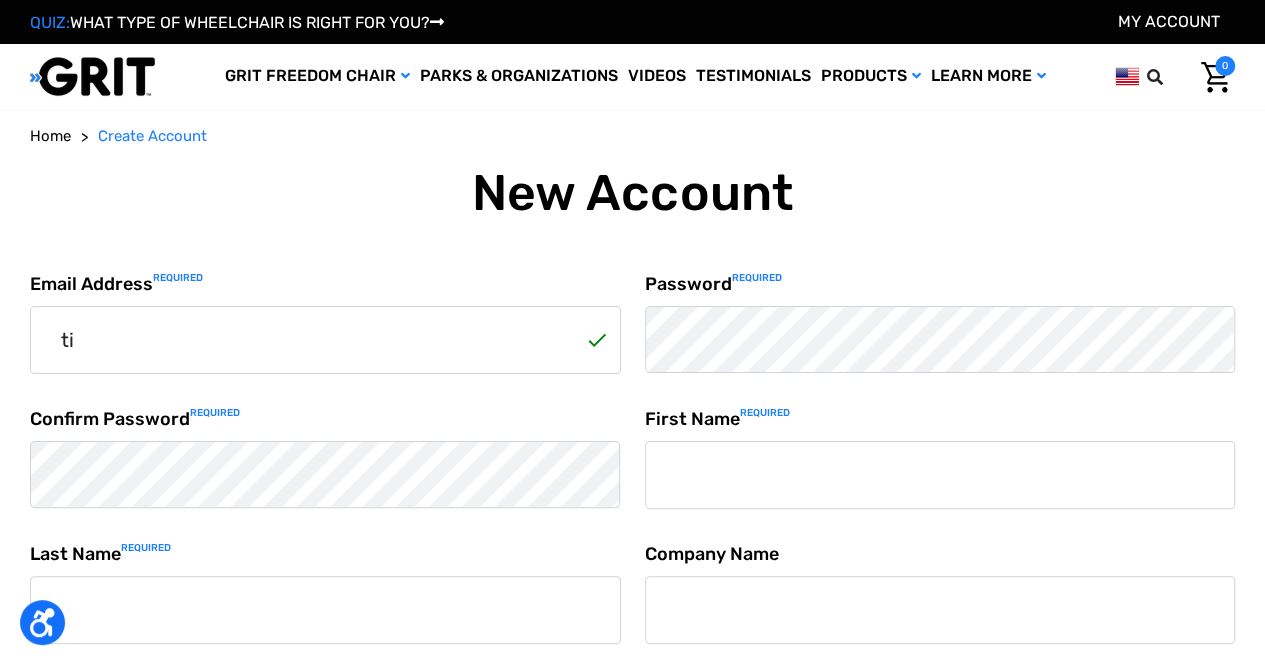 type on "t" 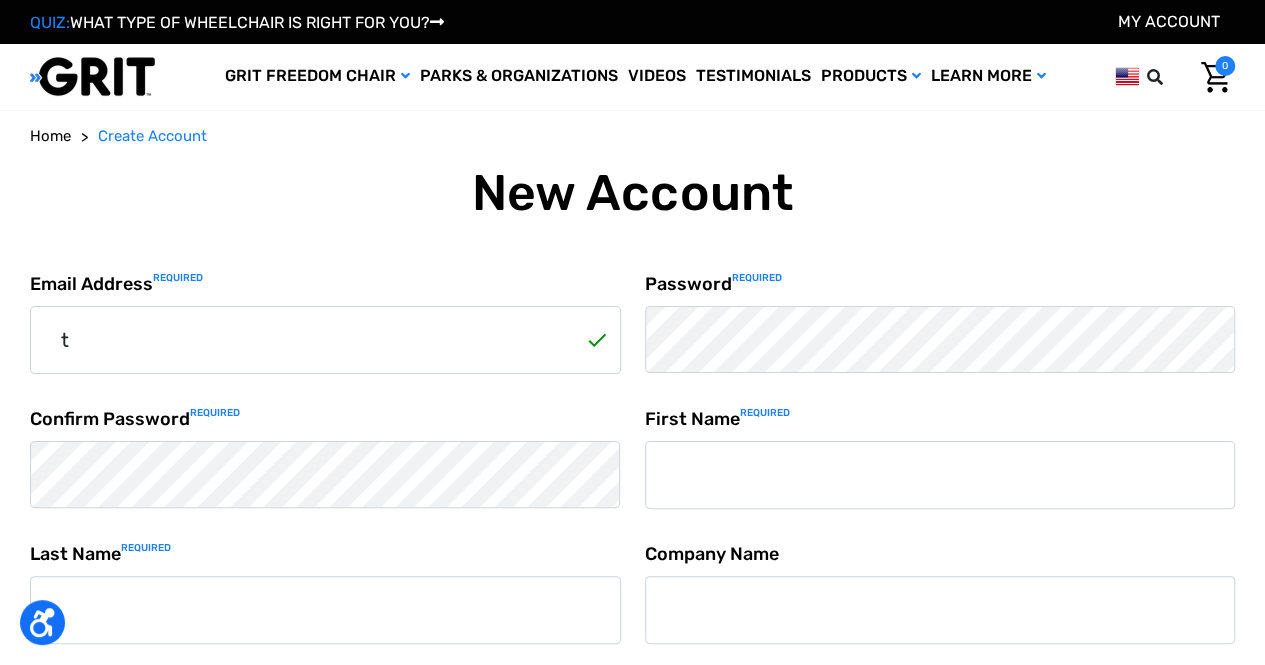 type 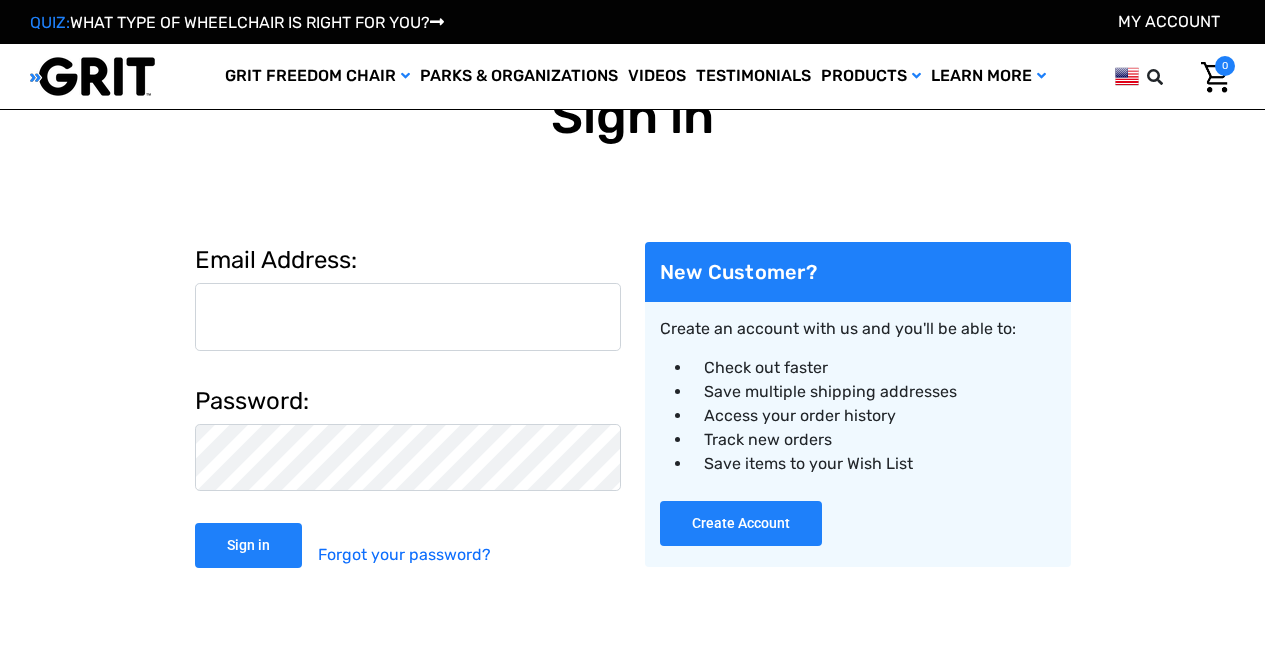 scroll, scrollTop: 210, scrollLeft: 0, axis: vertical 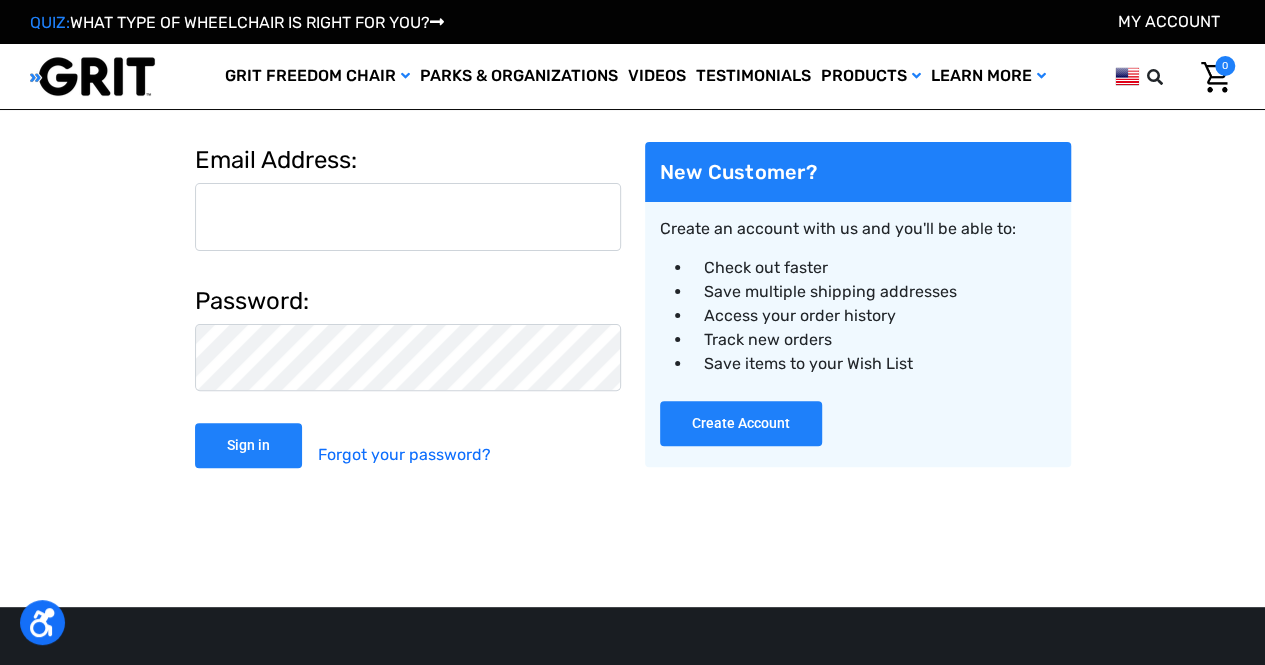 click on "Email Address:" at bounding box center [408, 217] 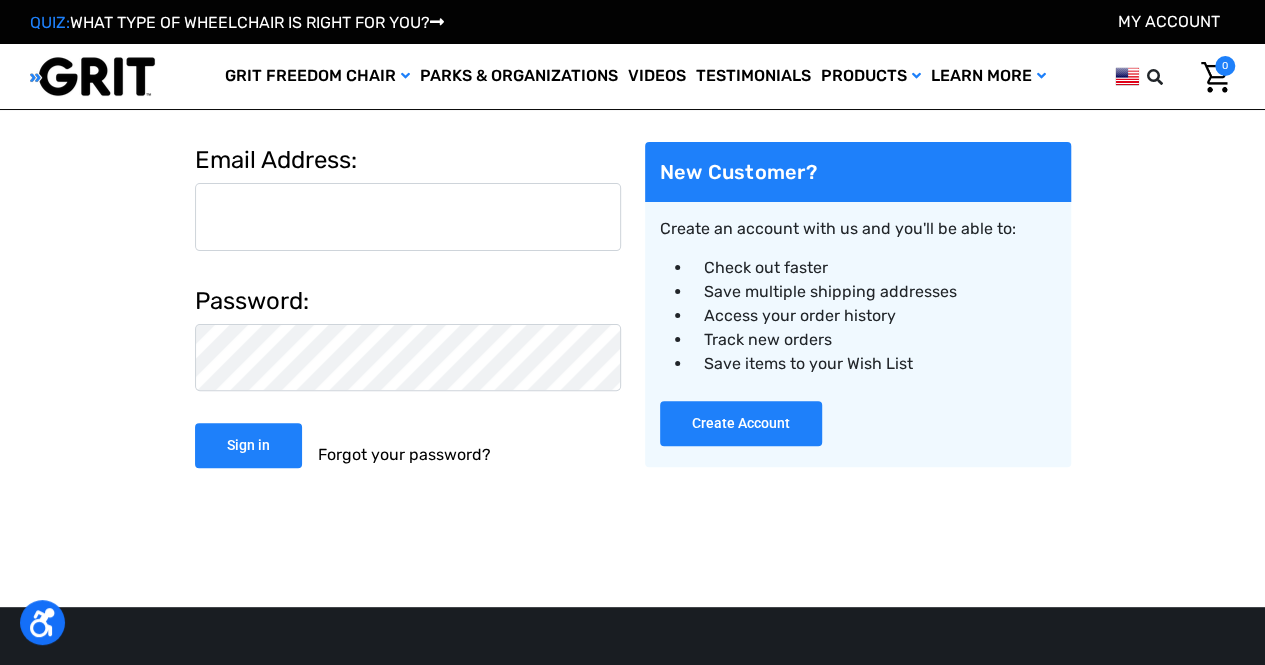 click on "Forgot your password?" at bounding box center [404, 455] 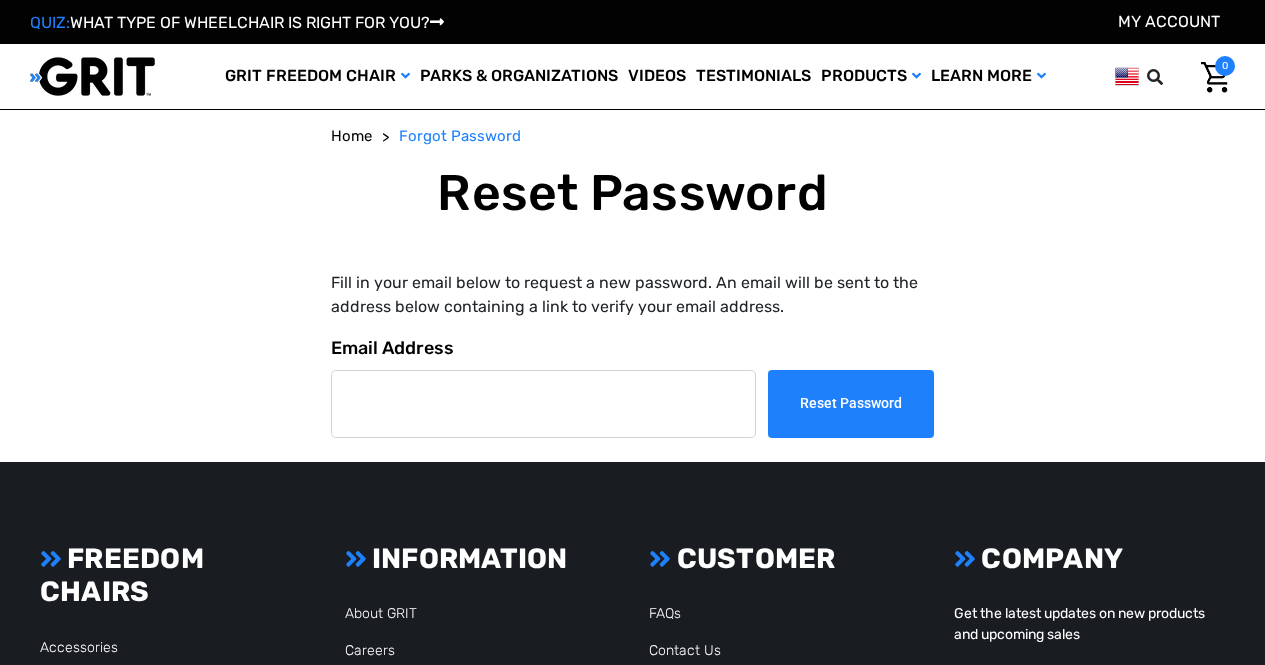 scroll, scrollTop: 0, scrollLeft: 0, axis: both 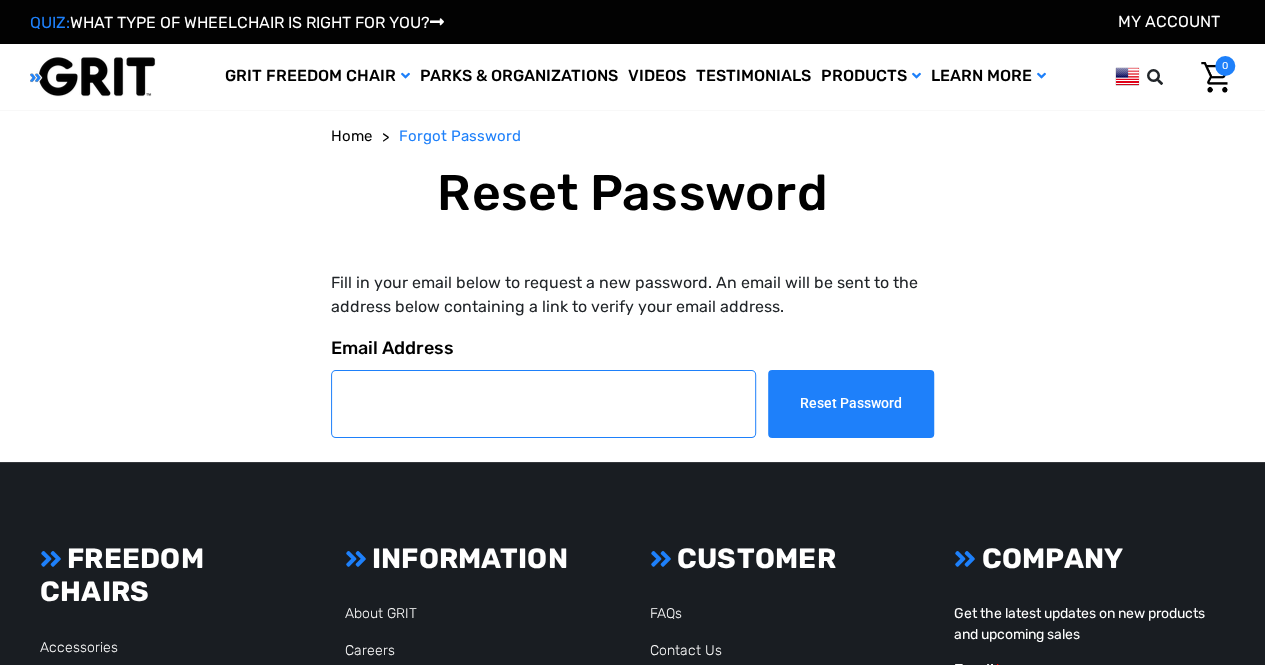 click on "Email Address" at bounding box center (543, 404) 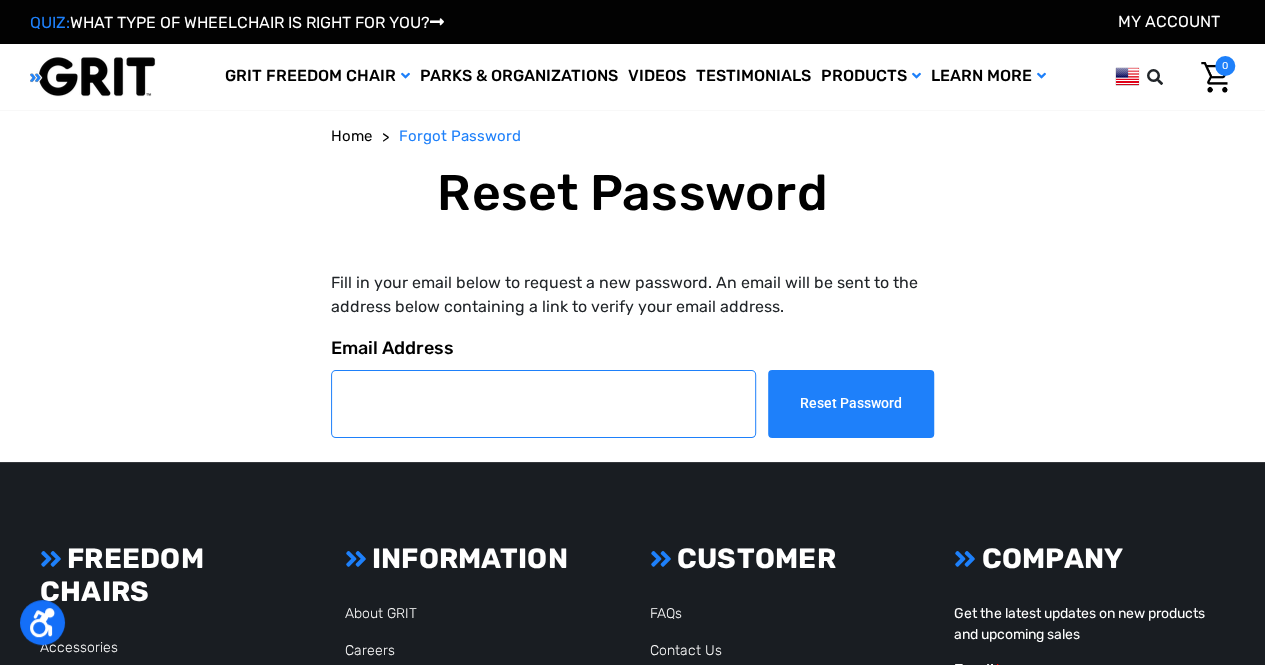 type on "tim@abnc.org" 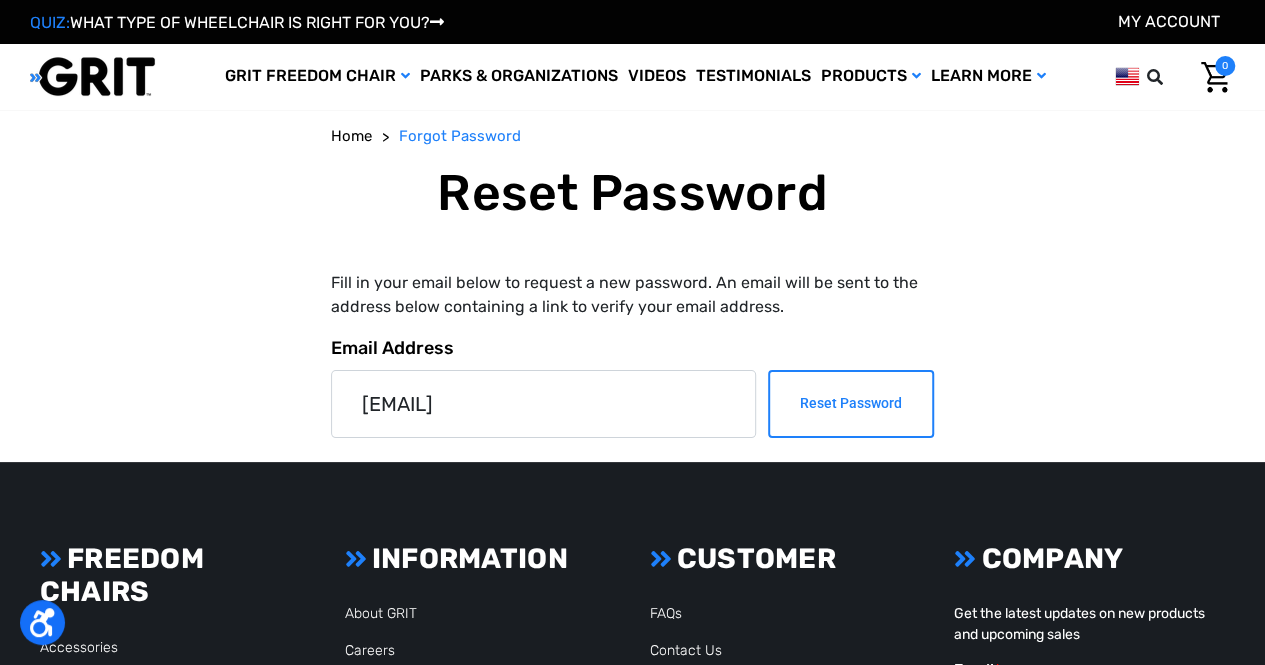 click on "Reset Password" at bounding box center [851, 404] 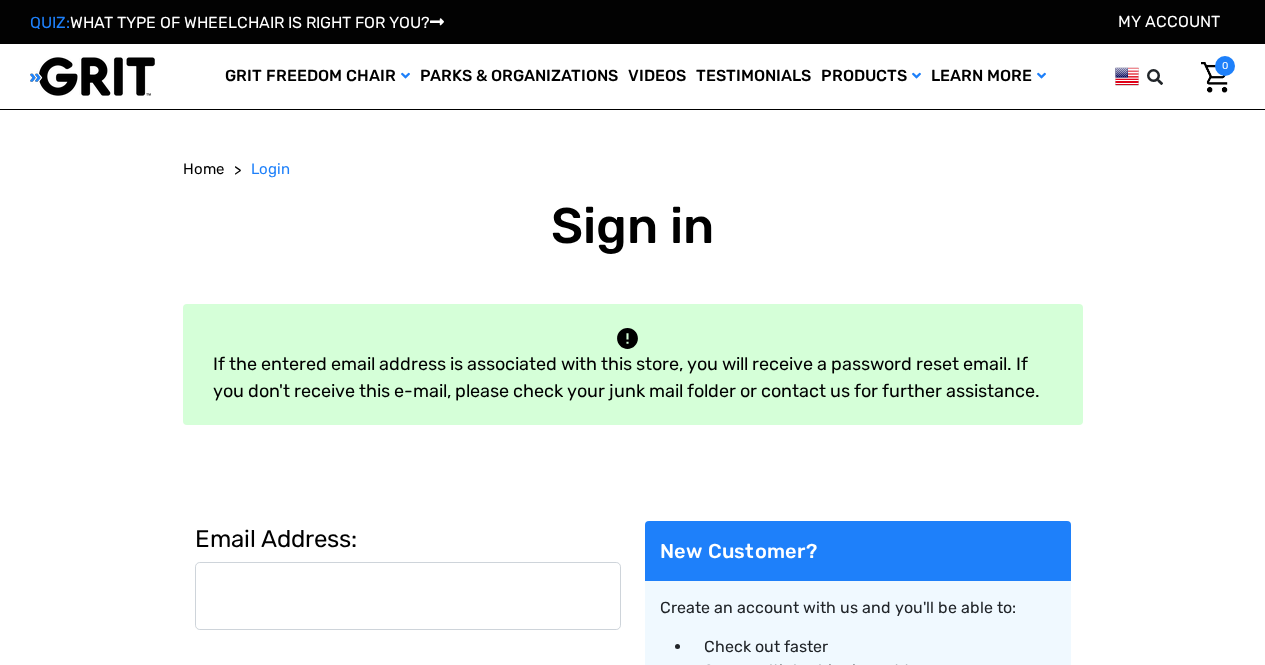 scroll, scrollTop: 0, scrollLeft: 0, axis: both 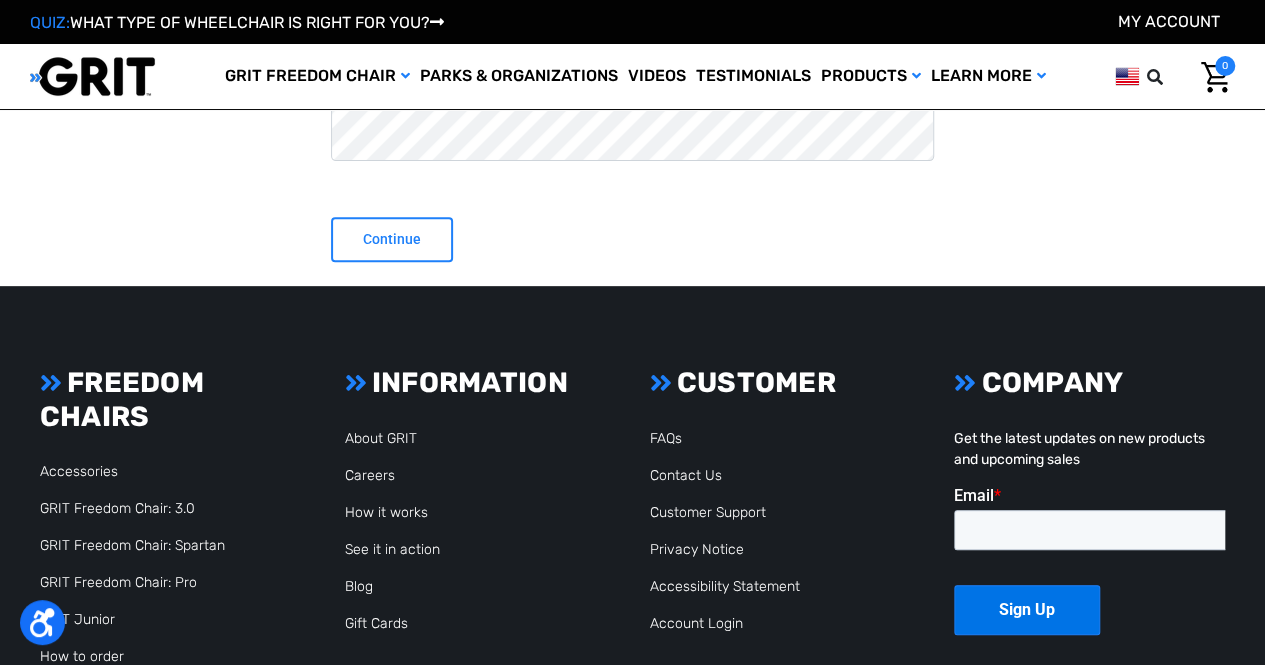 click on "Continue" at bounding box center (392, 239) 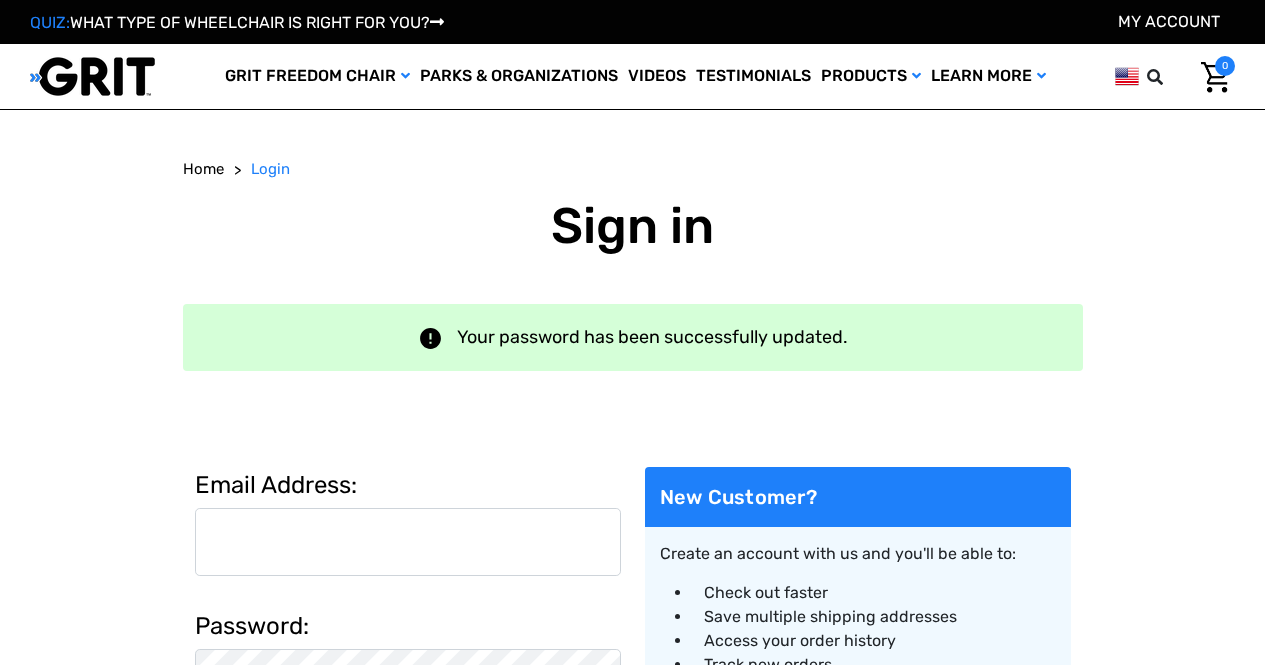 scroll, scrollTop: 0, scrollLeft: 0, axis: both 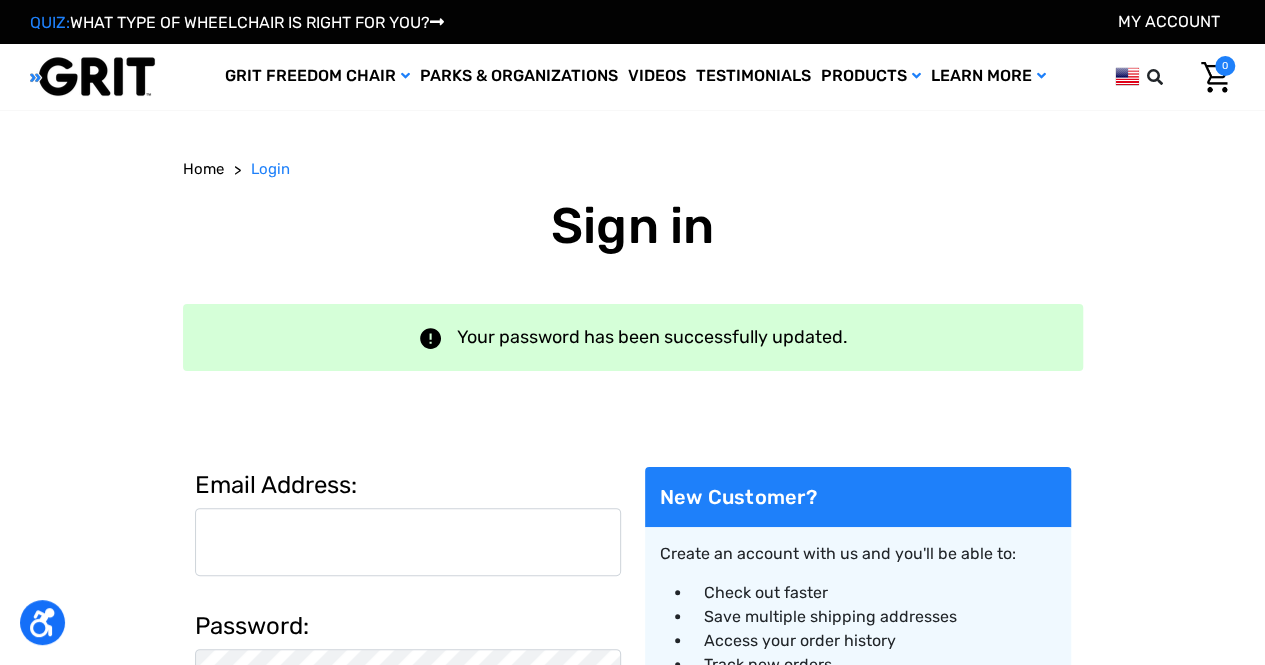 click on "Email Address:" at bounding box center (408, 542) 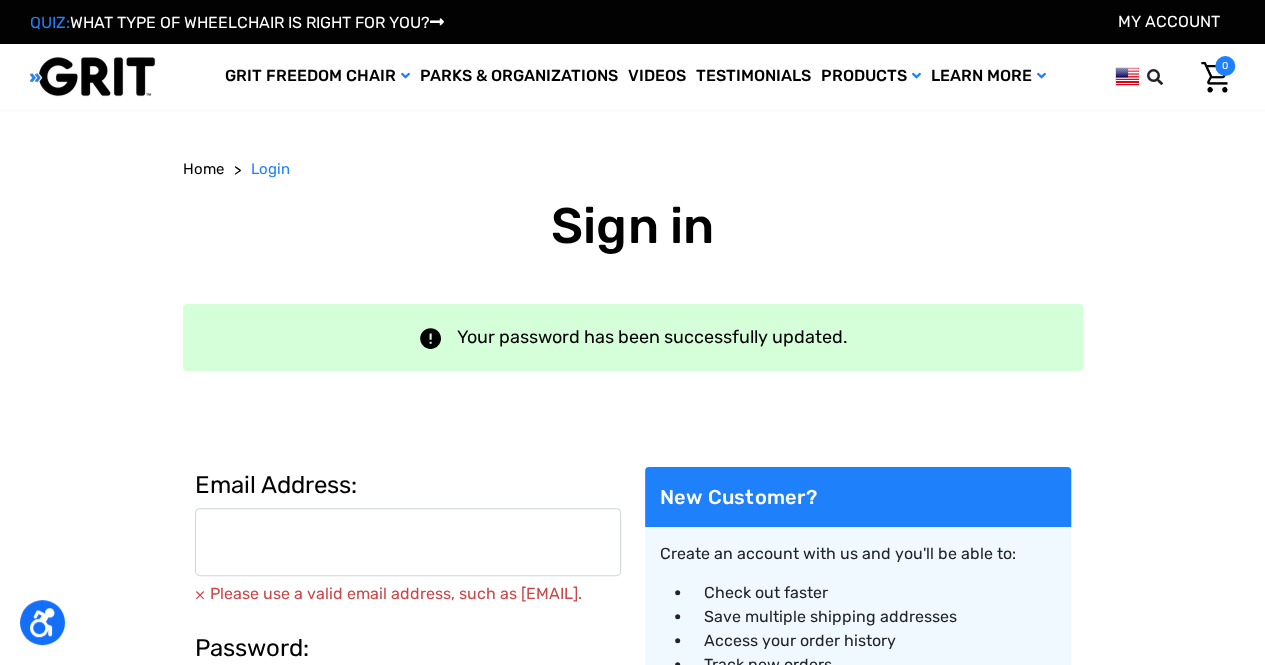 click on "Please use a valid email address, such as user@example.com." at bounding box center [408, 594] 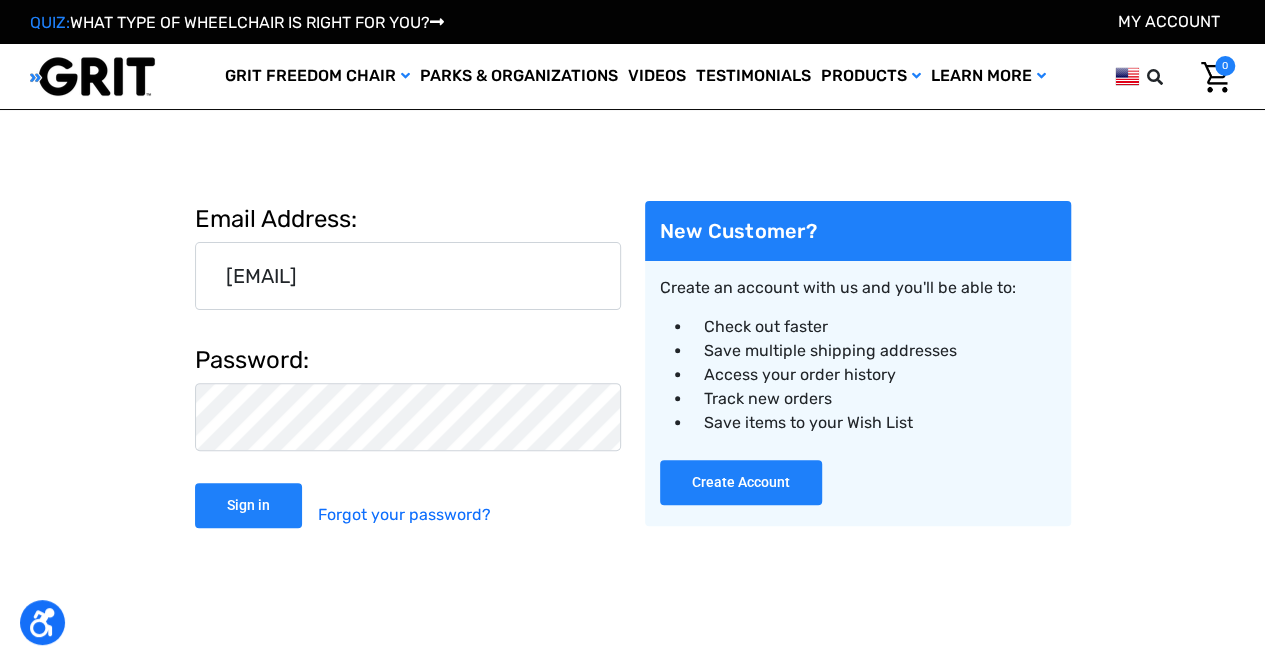 scroll, scrollTop: 400, scrollLeft: 0, axis: vertical 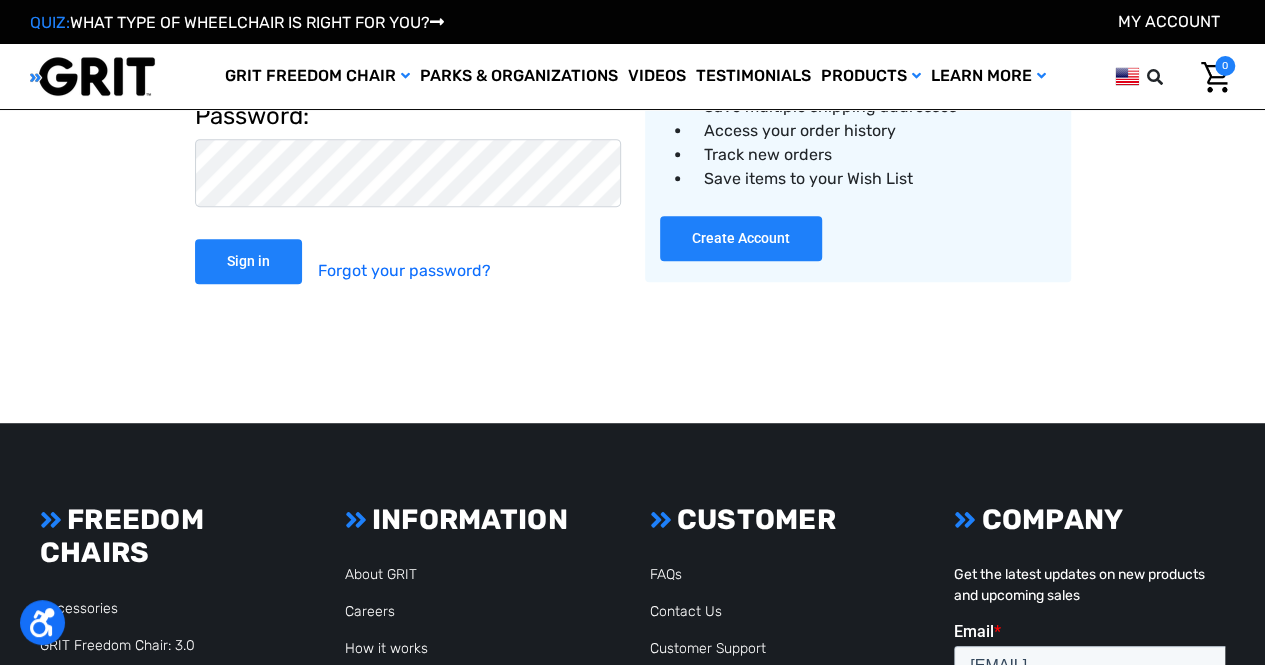 type on "tim@abnc.org" 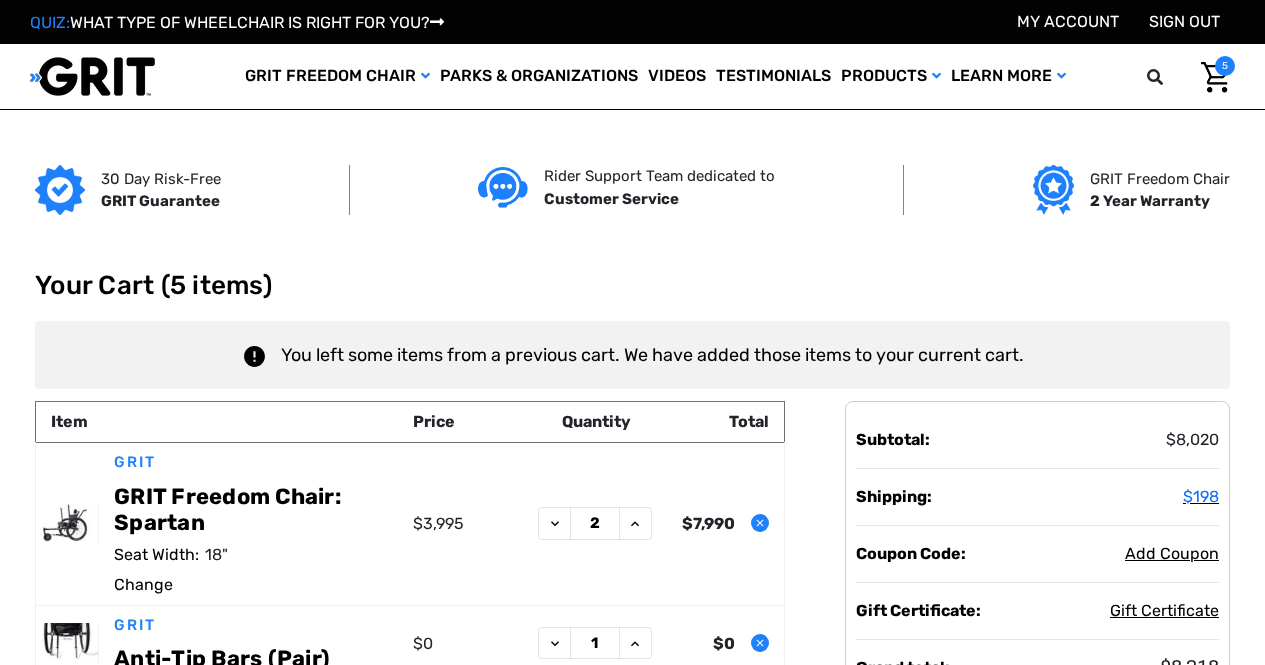 scroll, scrollTop: 0, scrollLeft: 0, axis: both 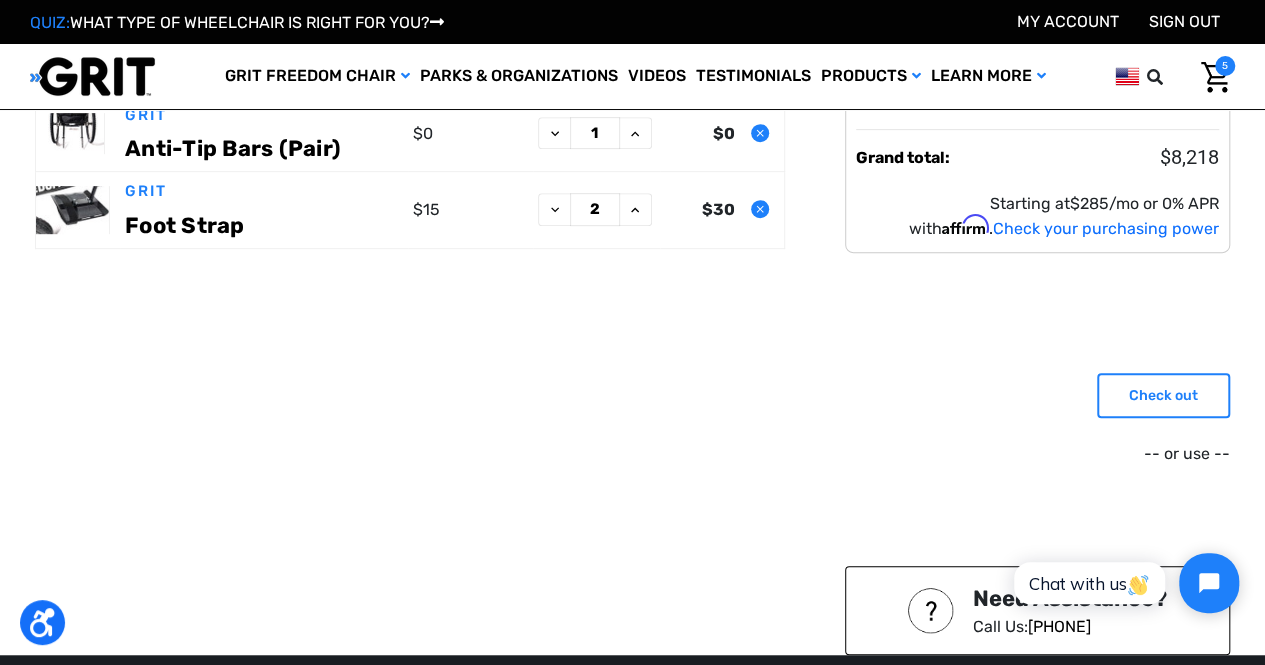 click on "Check out" at bounding box center (1163, 395) 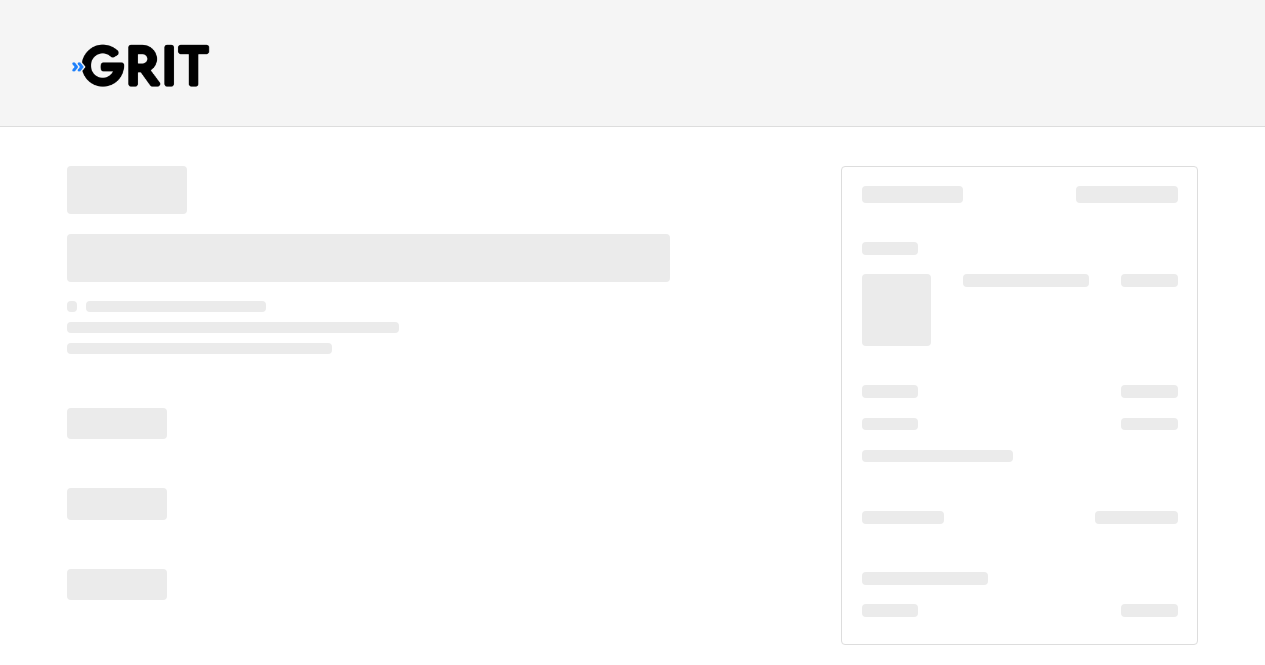 scroll, scrollTop: 0, scrollLeft: 0, axis: both 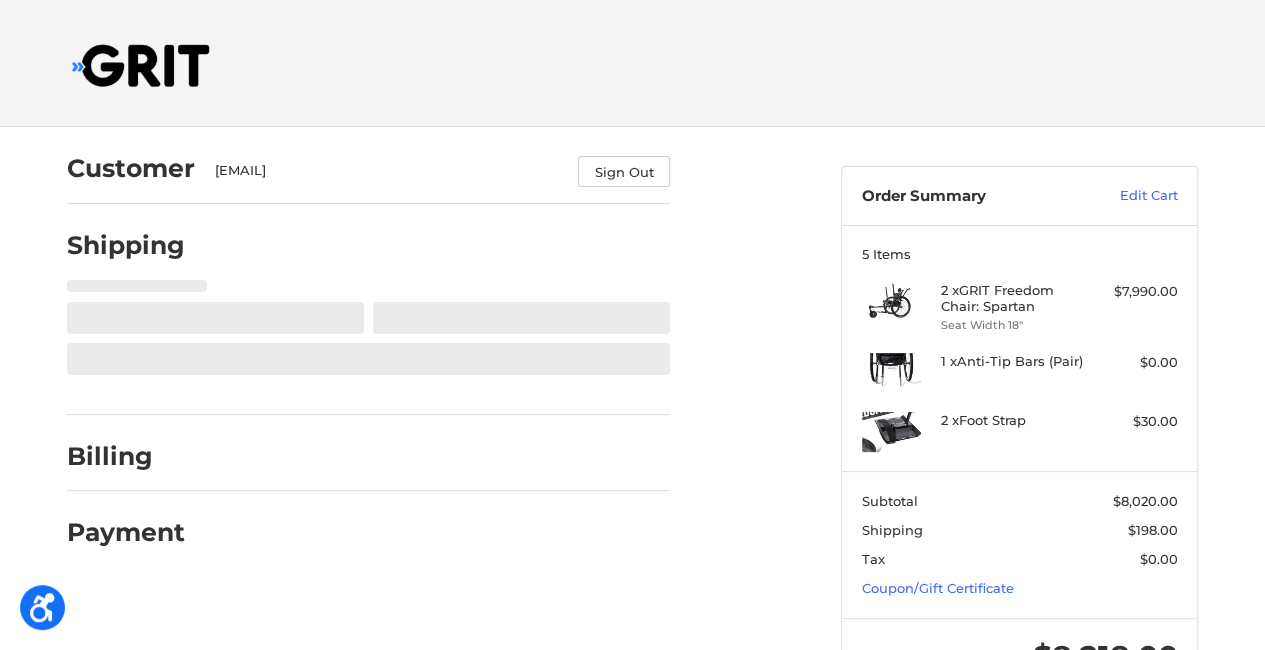 select on "US" 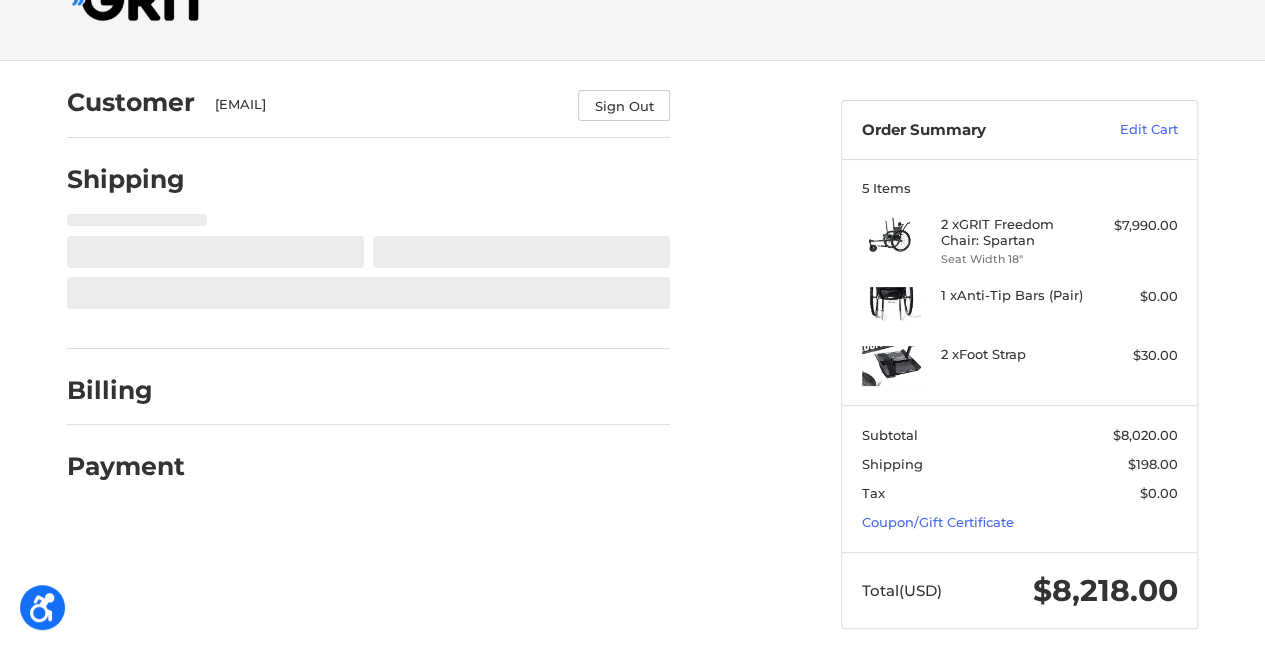 select on "TX" 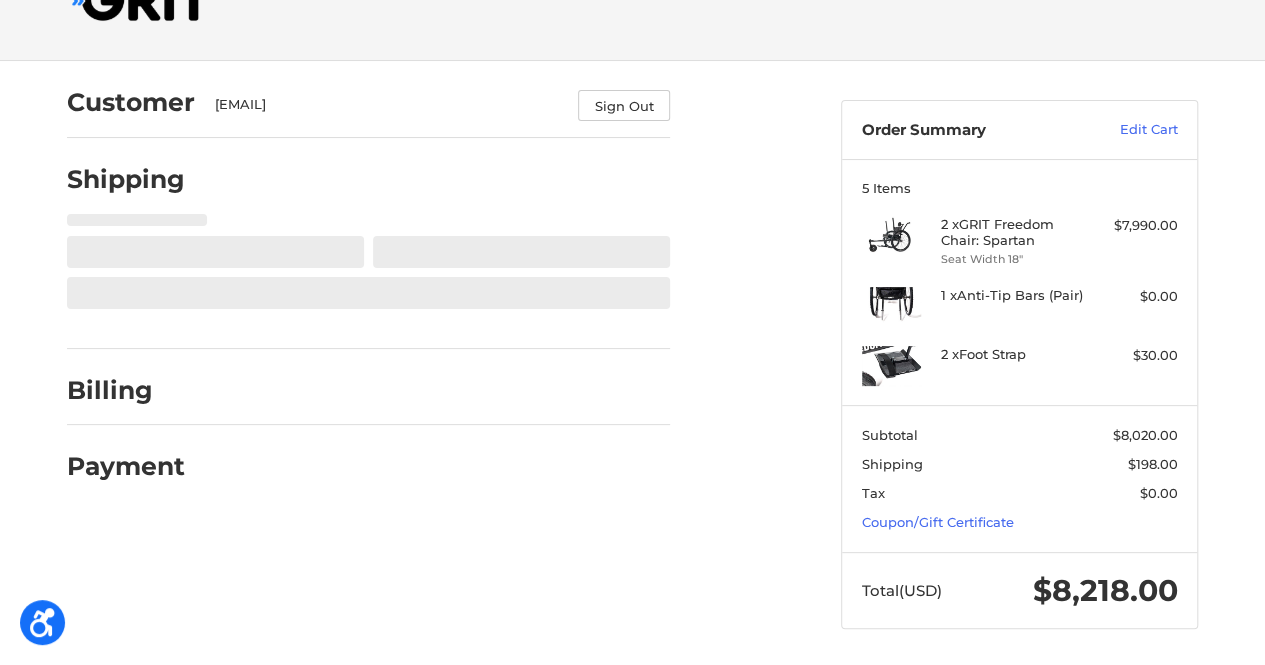 scroll, scrollTop: 70, scrollLeft: 0, axis: vertical 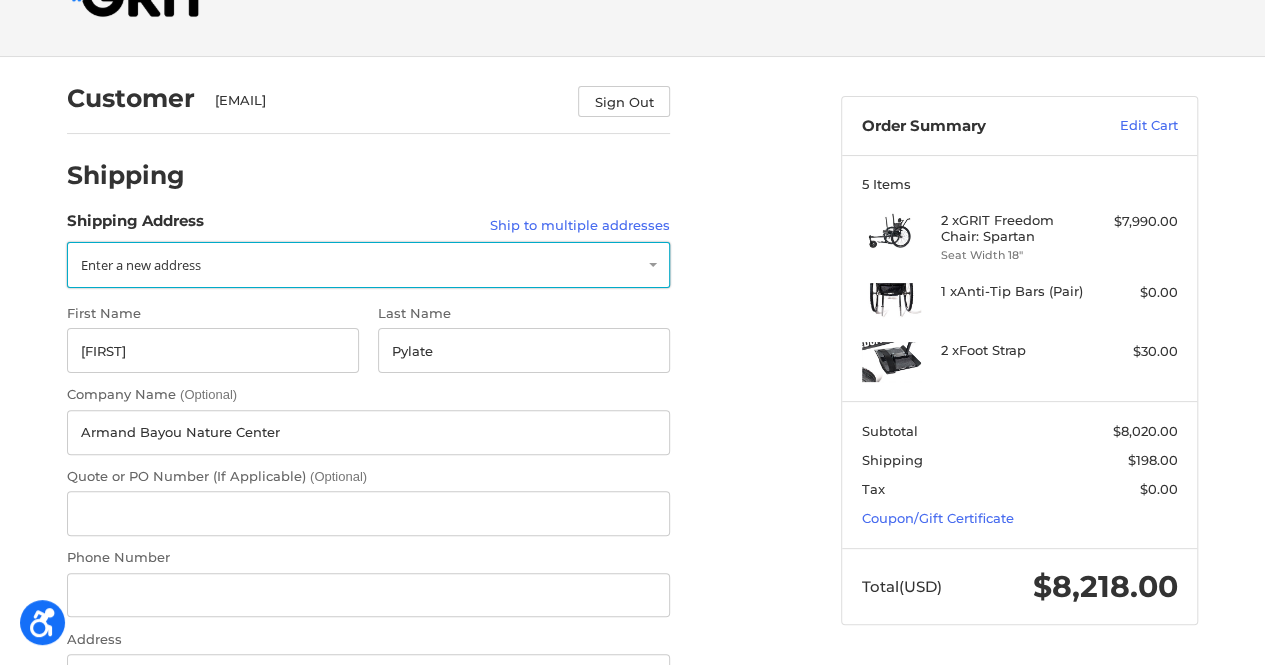 click on "Enter a new address" at bounding box center [141, 265] 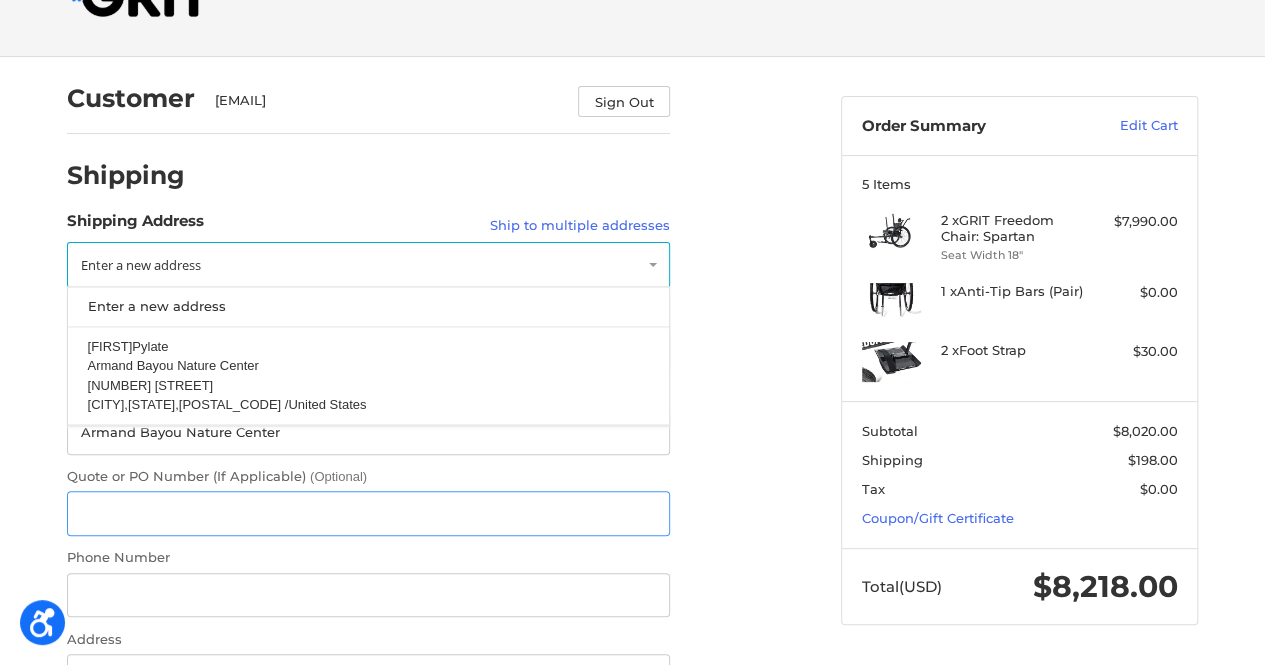 click on "Quote or PO Number (If Applicable)   (Optional)" at bounding box center [368, 513] 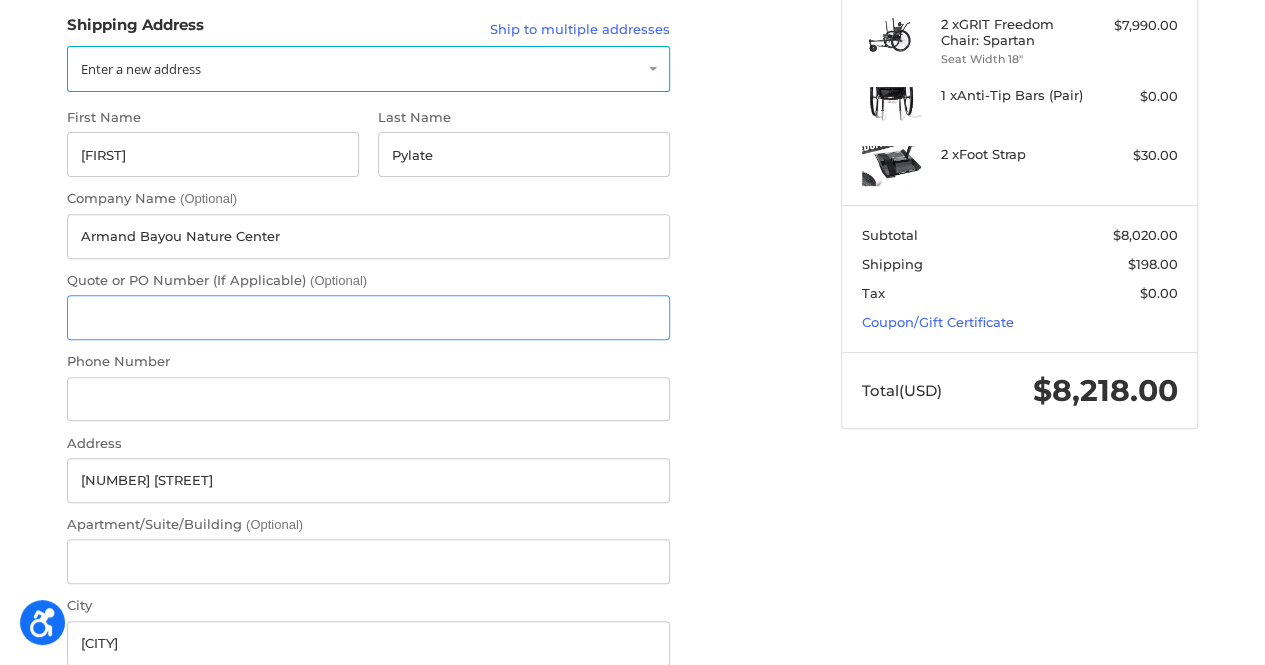 scroll, scrollTop: 270, scrollLeft: 0, axis: vertical 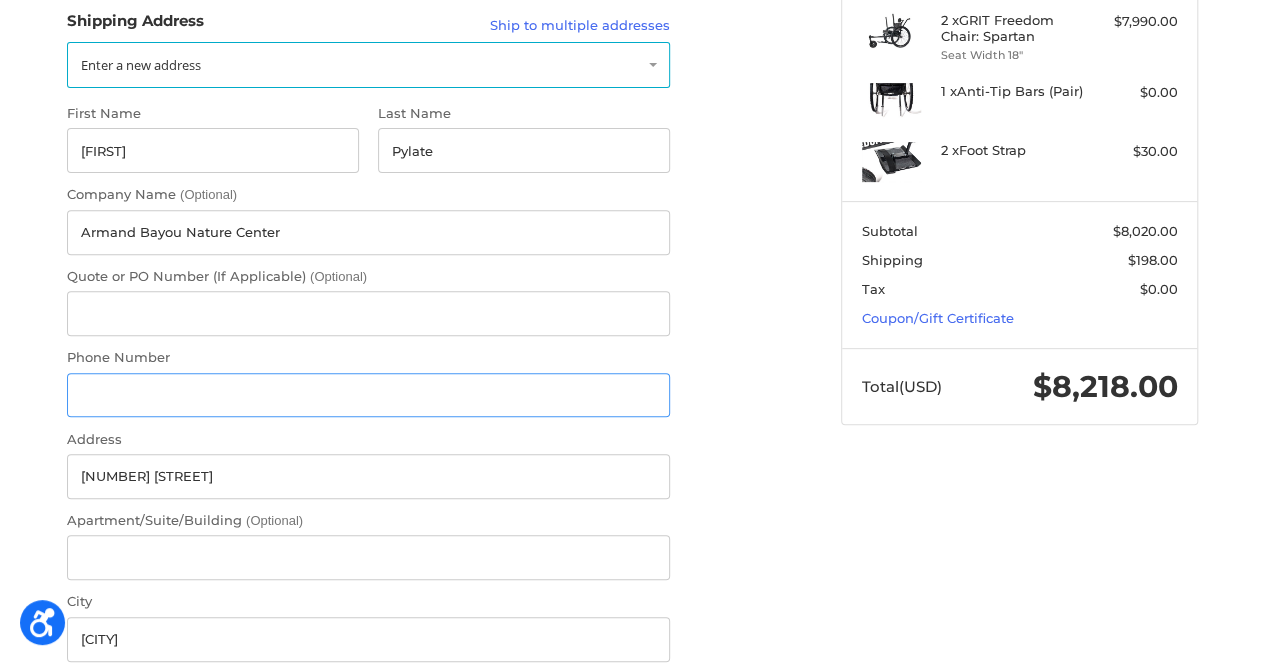 click on "Phone Number" at bounding box center (368, 395) 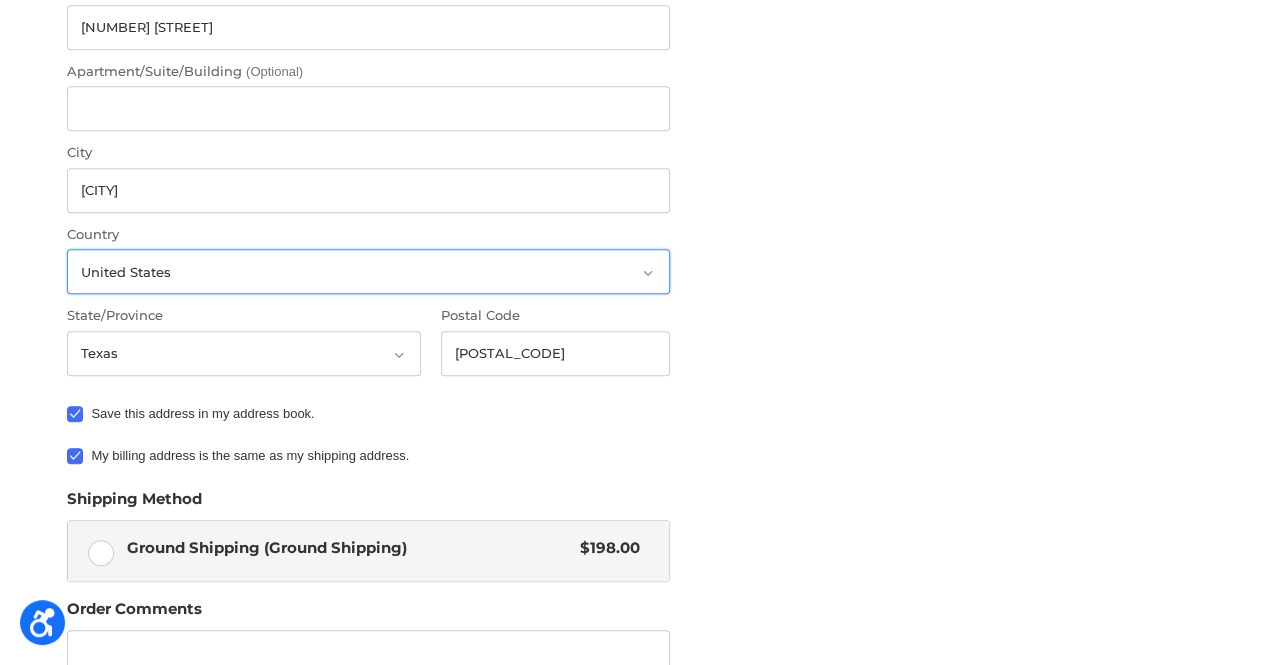 scroll, scrollTop: 770, scrollLeft: 0, axis: vertical 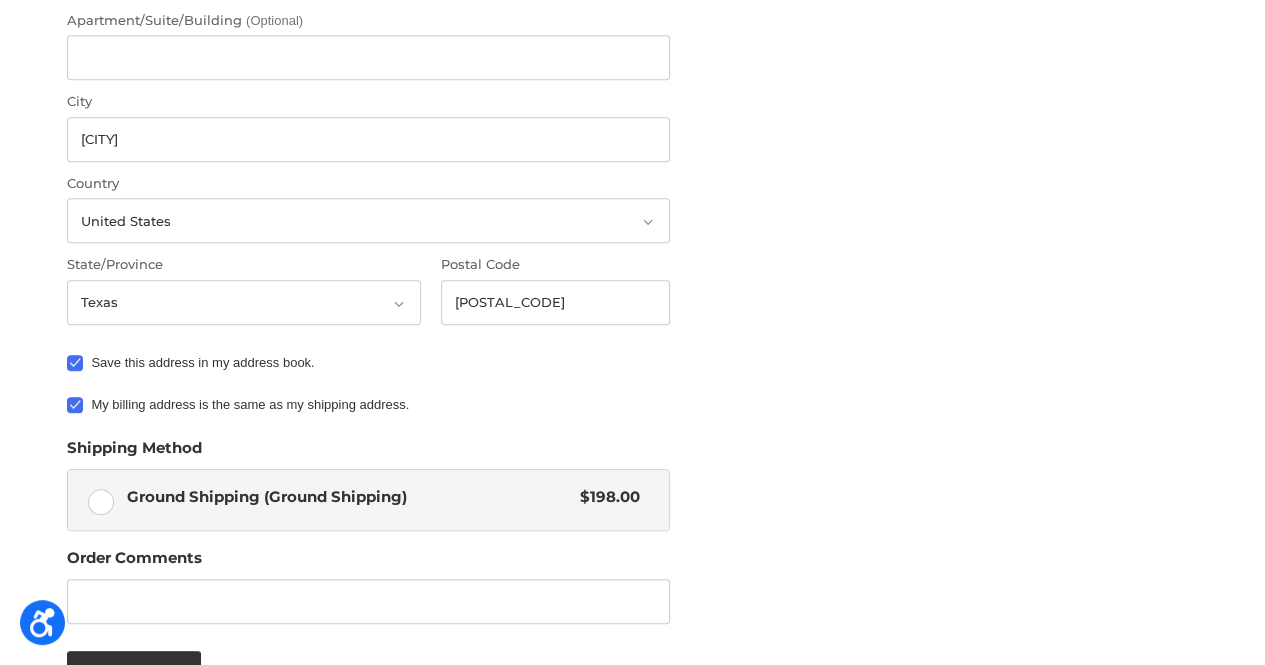 type on "832-837-9112" 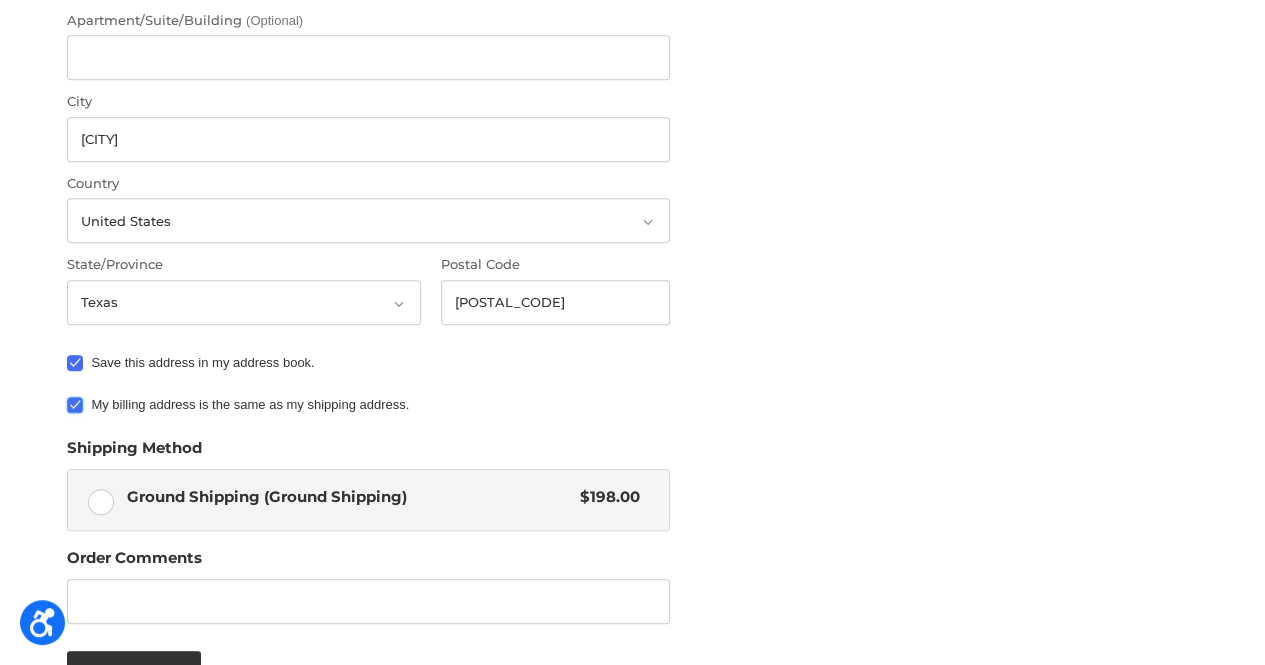 click on "My billing address is the same as my shipping address." at bounding box center (67, 395) 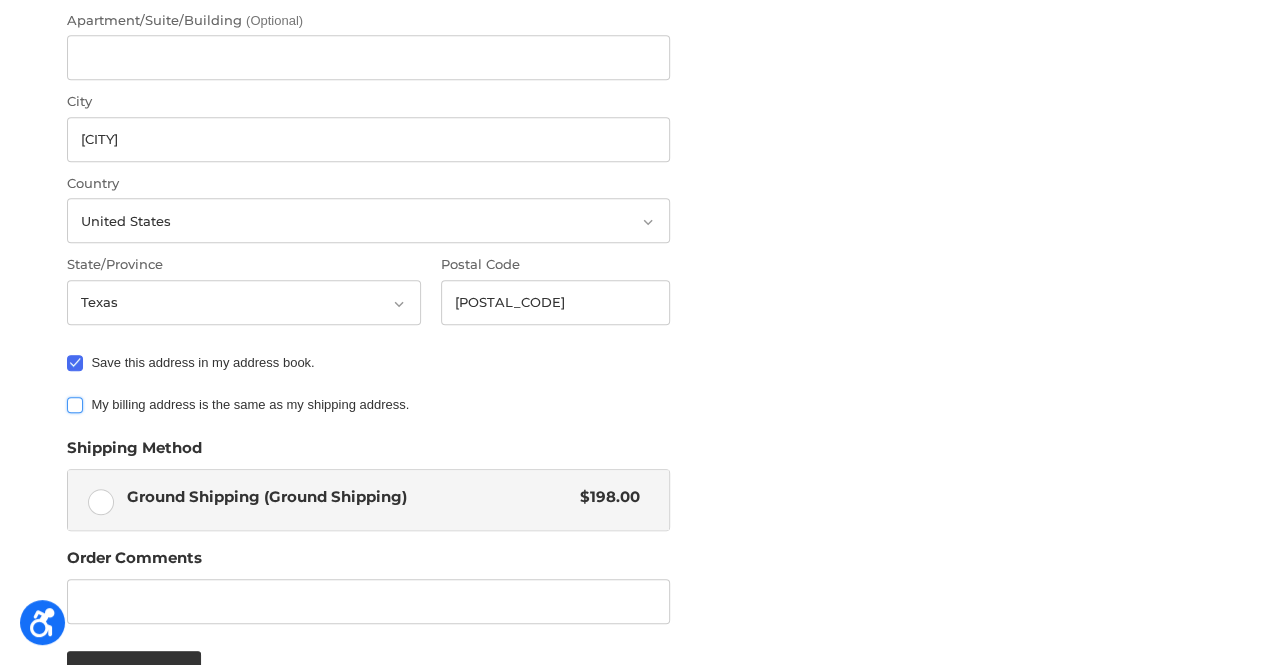 checkbox on "false" 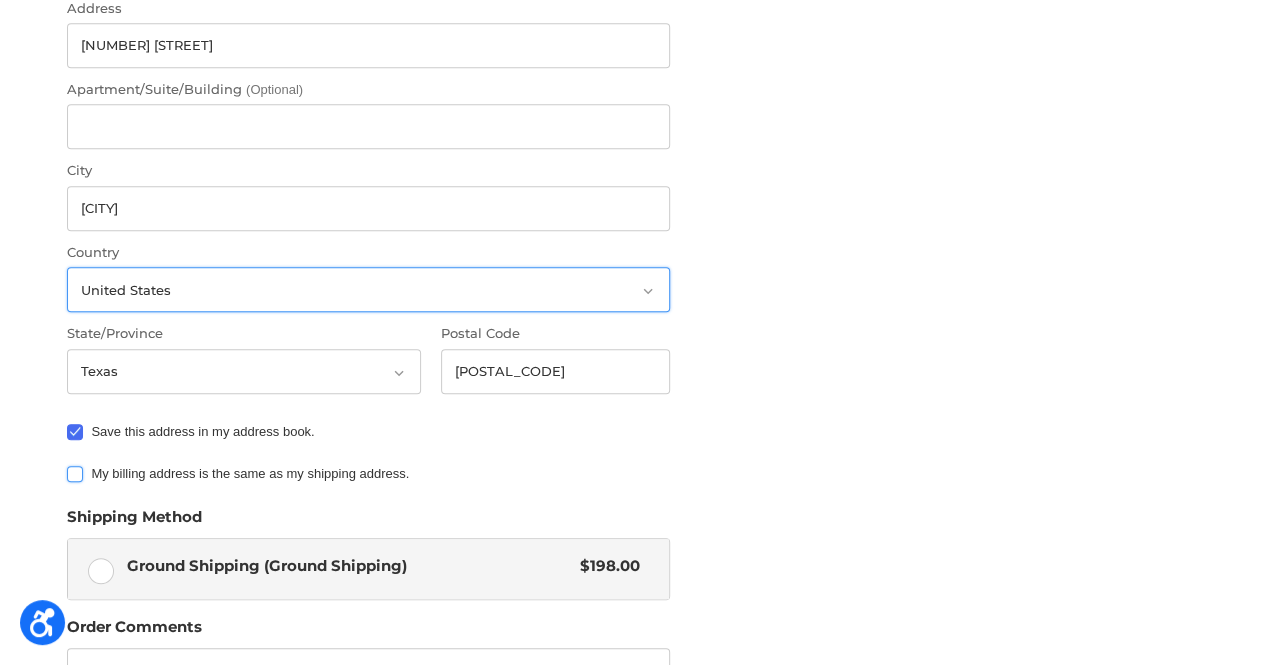 scroll, scrollTop: 690, scrollLeft: 0, axis: vertical 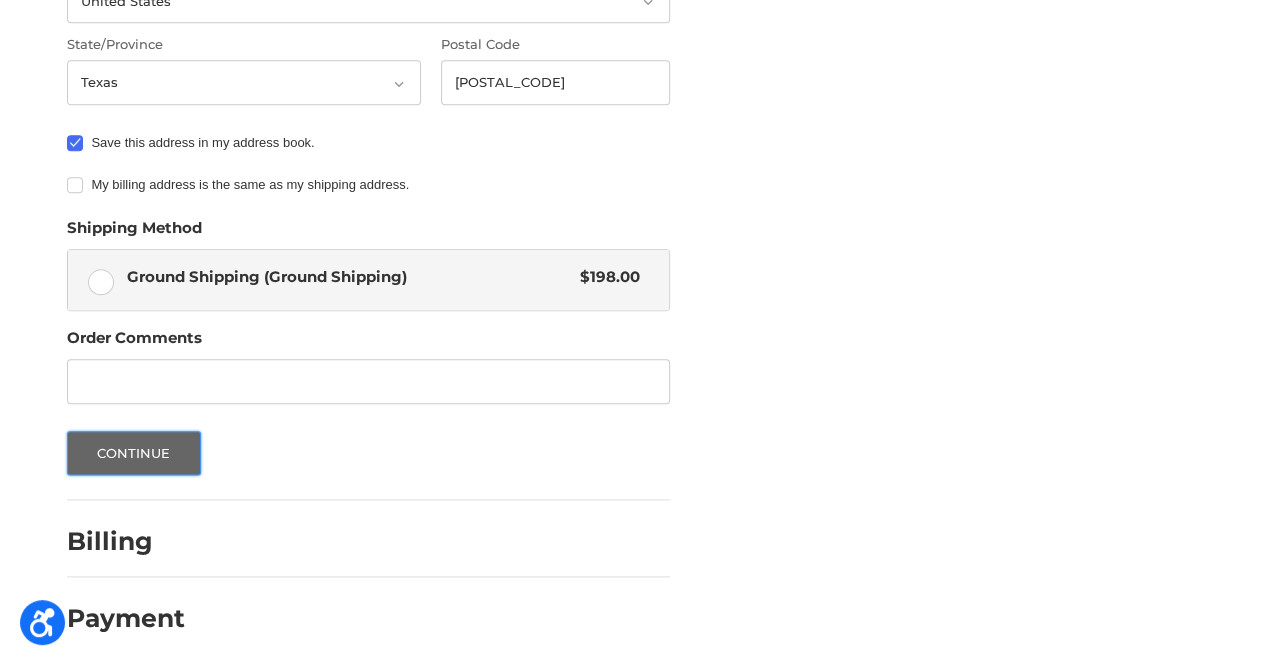 click on "Continue" at bounding box center [134, 453] 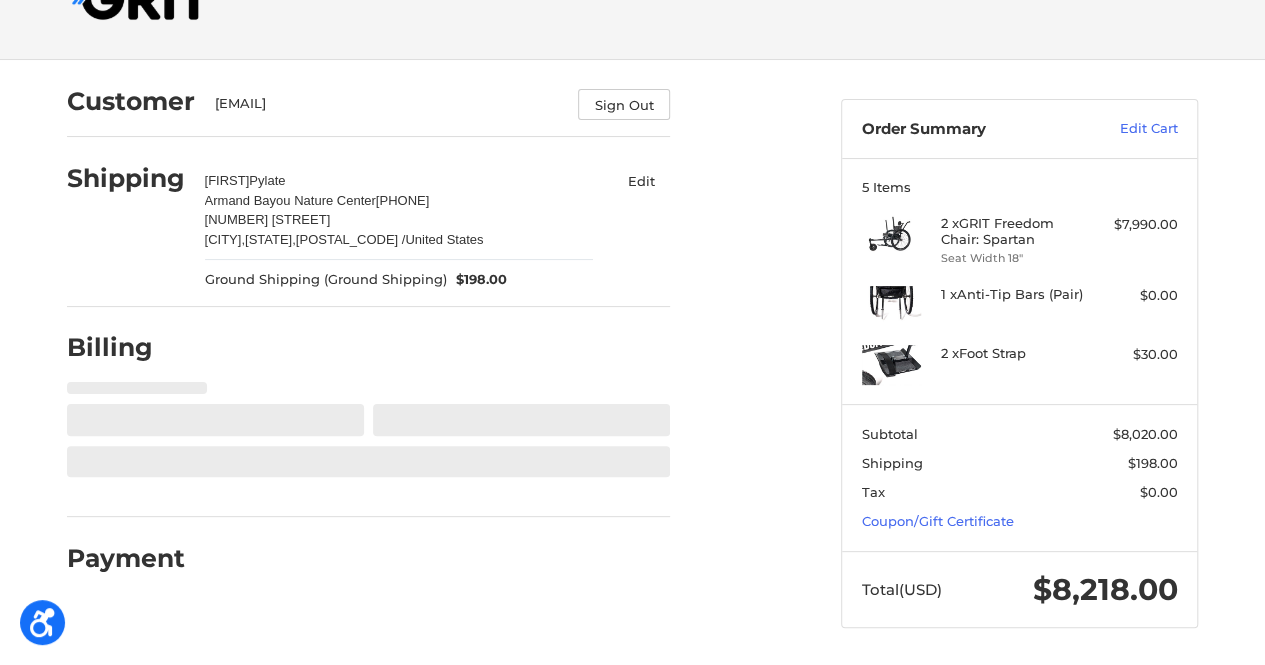 select on "US" 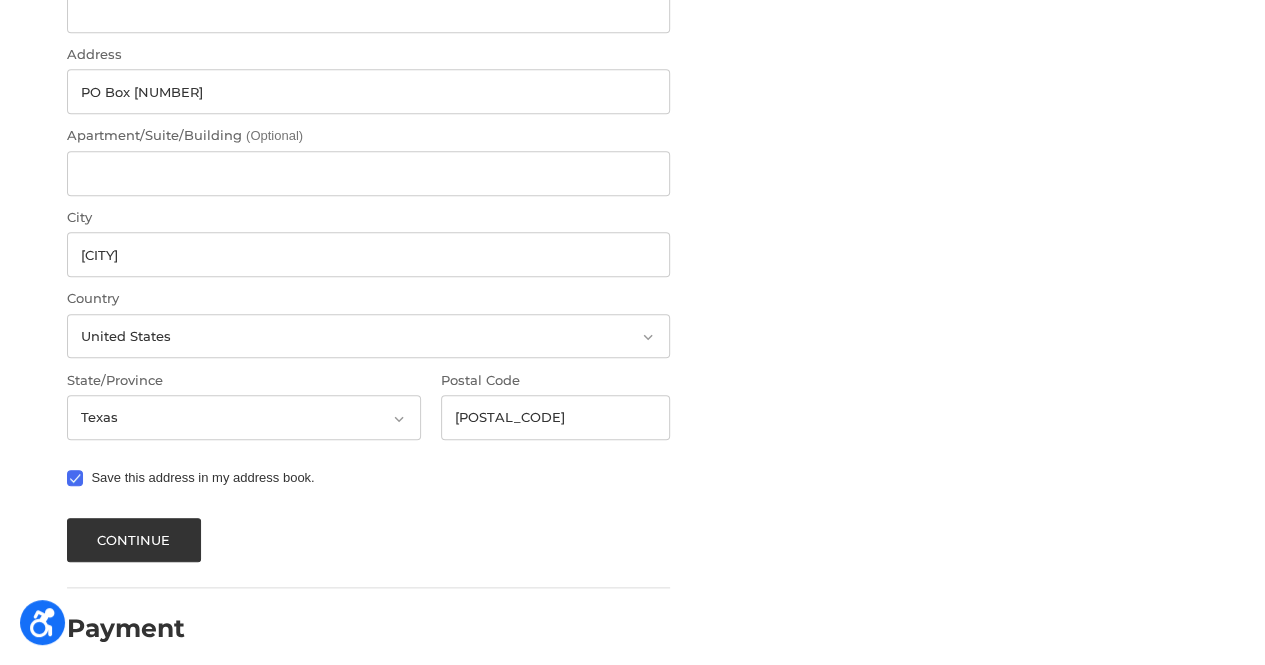 scroll, scrollTop: 836, scrollLeft: 0, axis: vertical 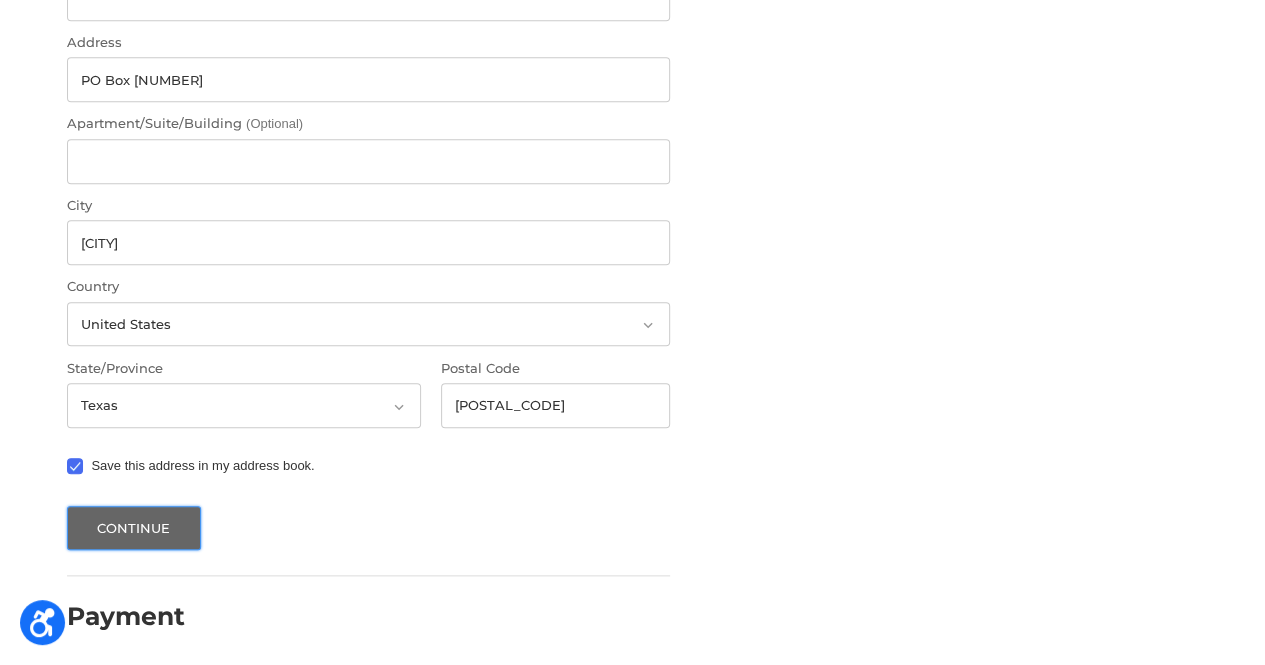 click on "Continue" at bounding box center (134, 528) 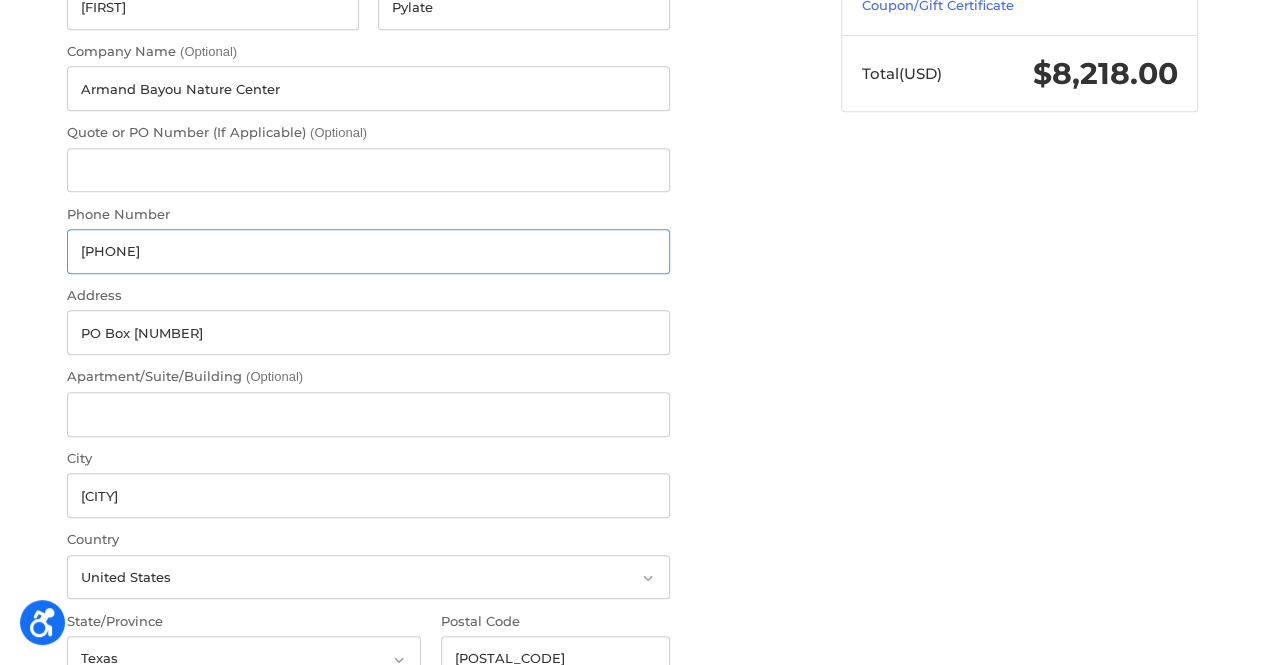scroll, scrollTop: 836, scrollLeft: 0, axis: vertical 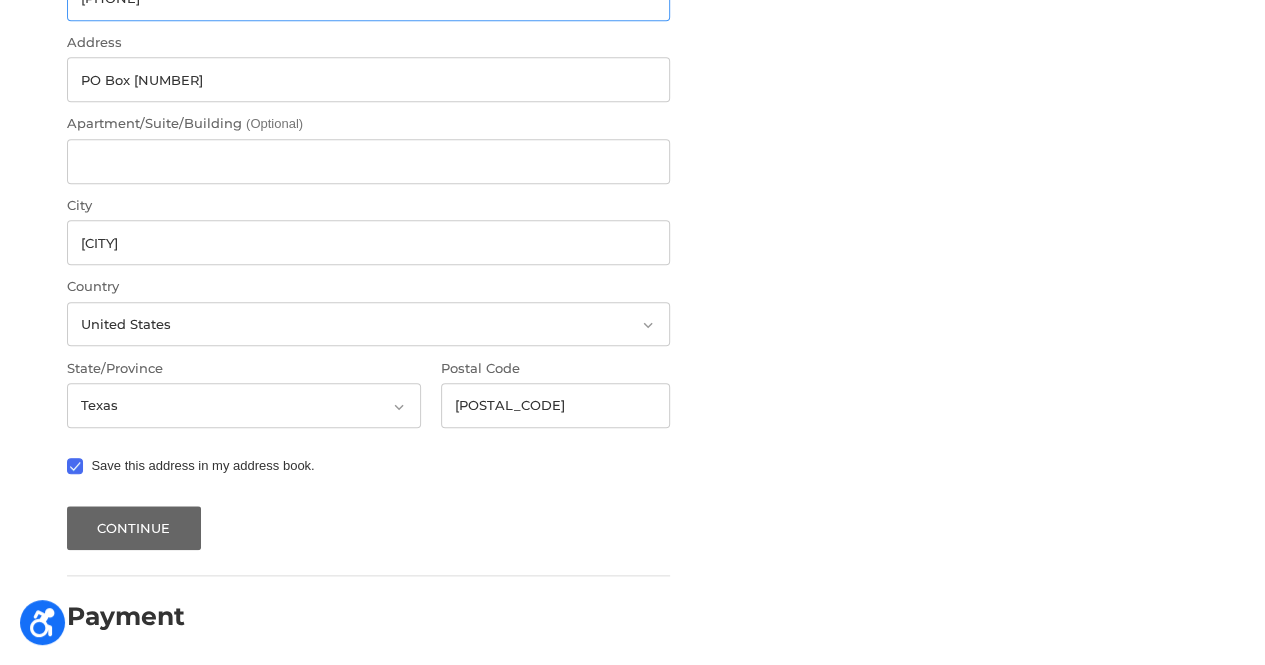 type on "832-837-9112" 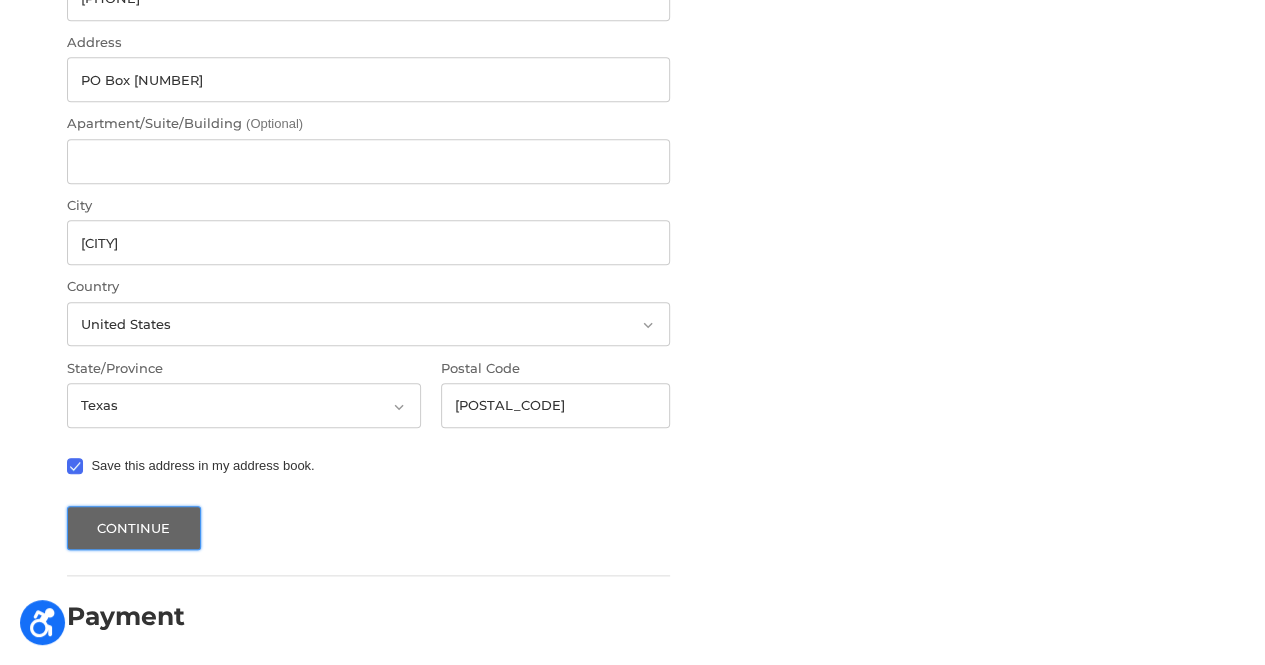 click on "Continue" at bounding box center (134, 528) 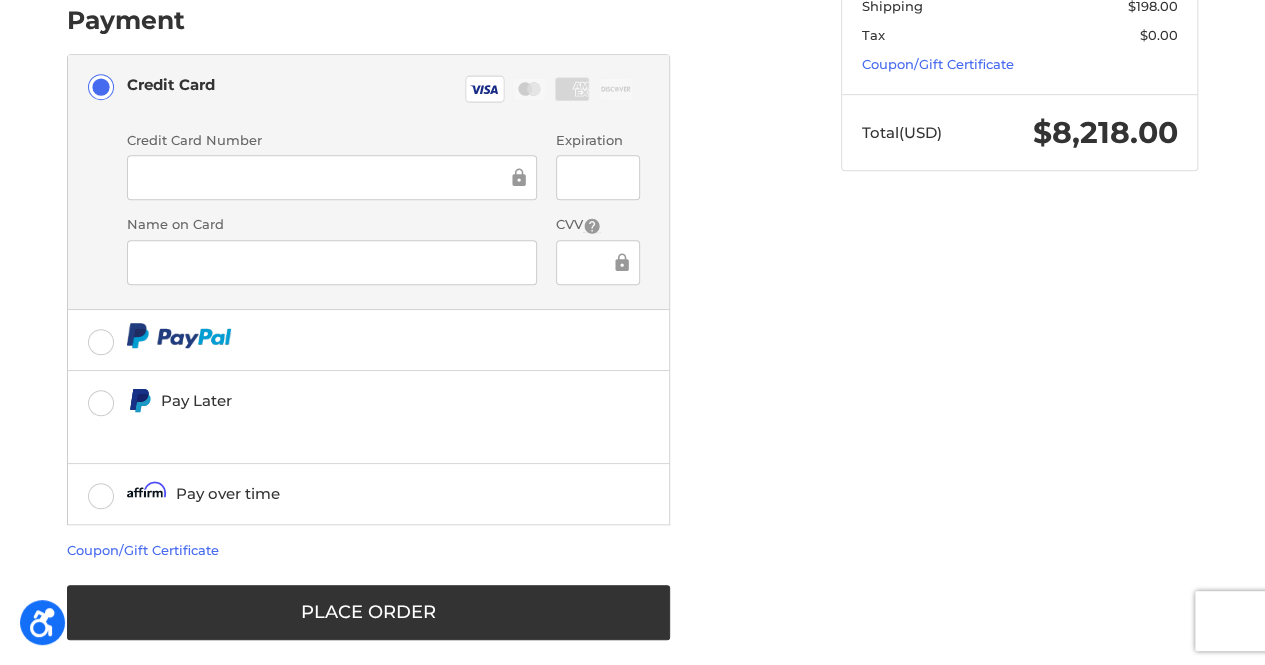 scroll, scrollTop: 537, scrollLeft: 0, axis: vertical 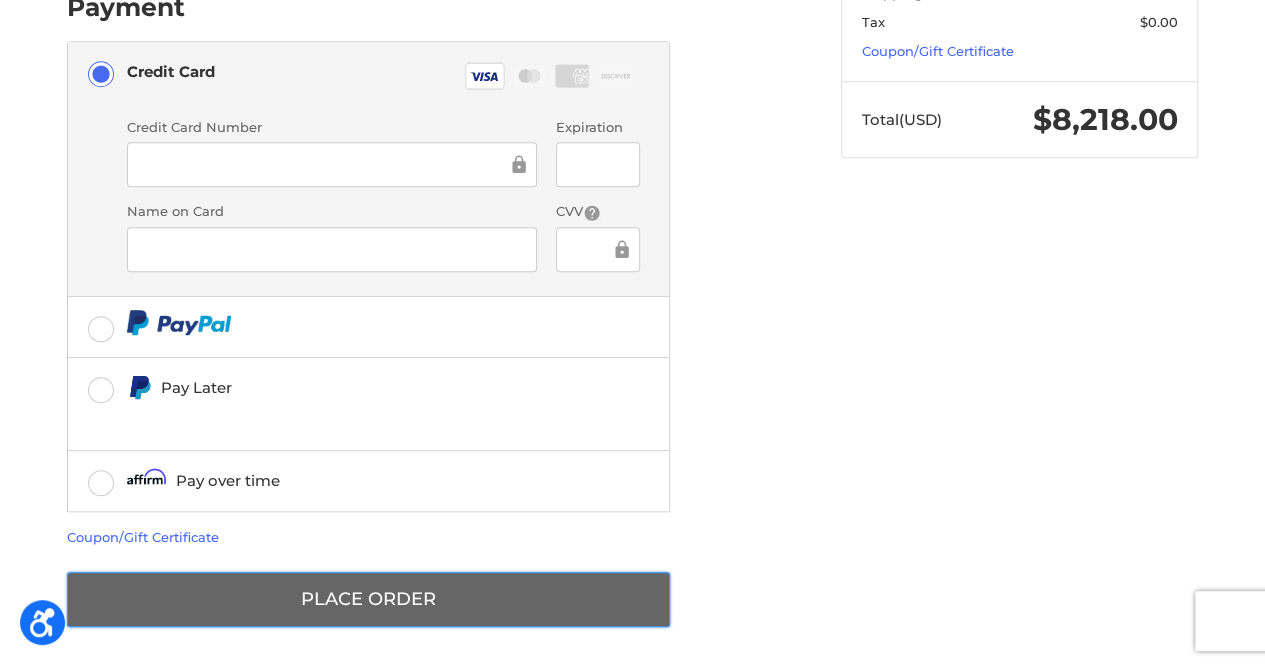 click on "Place Order" at bounding box center (368, 599) 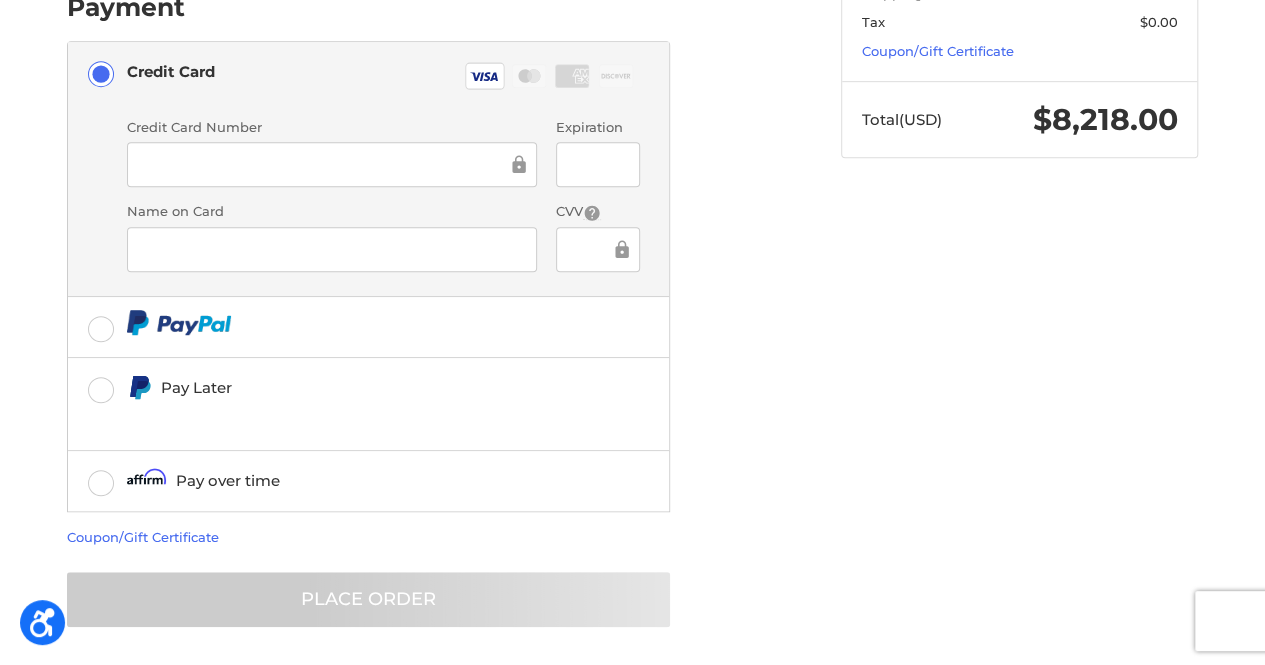 scroll, scrollTop: 18, scrollLeft: 0, axis: vertical 